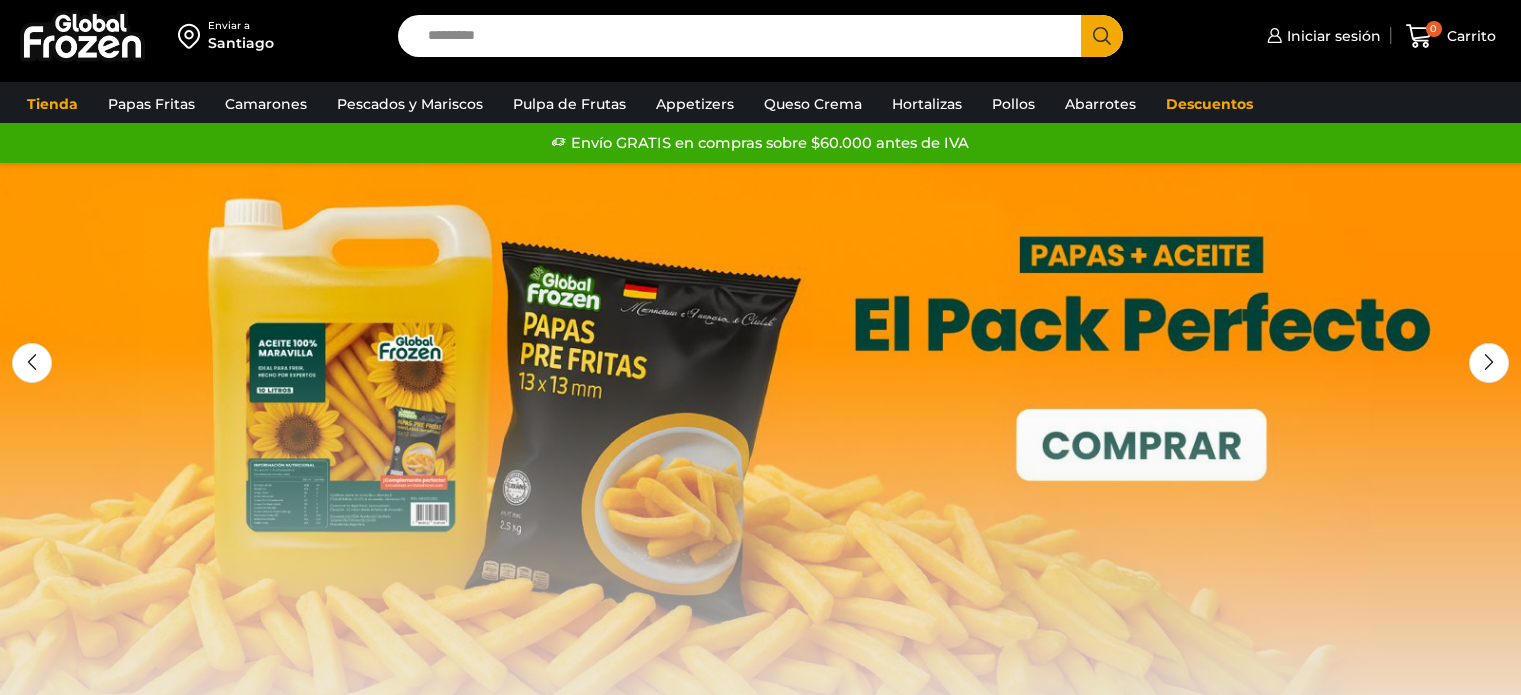 scroll, scrollTop: 0, scrollLeft: 0, axis: both 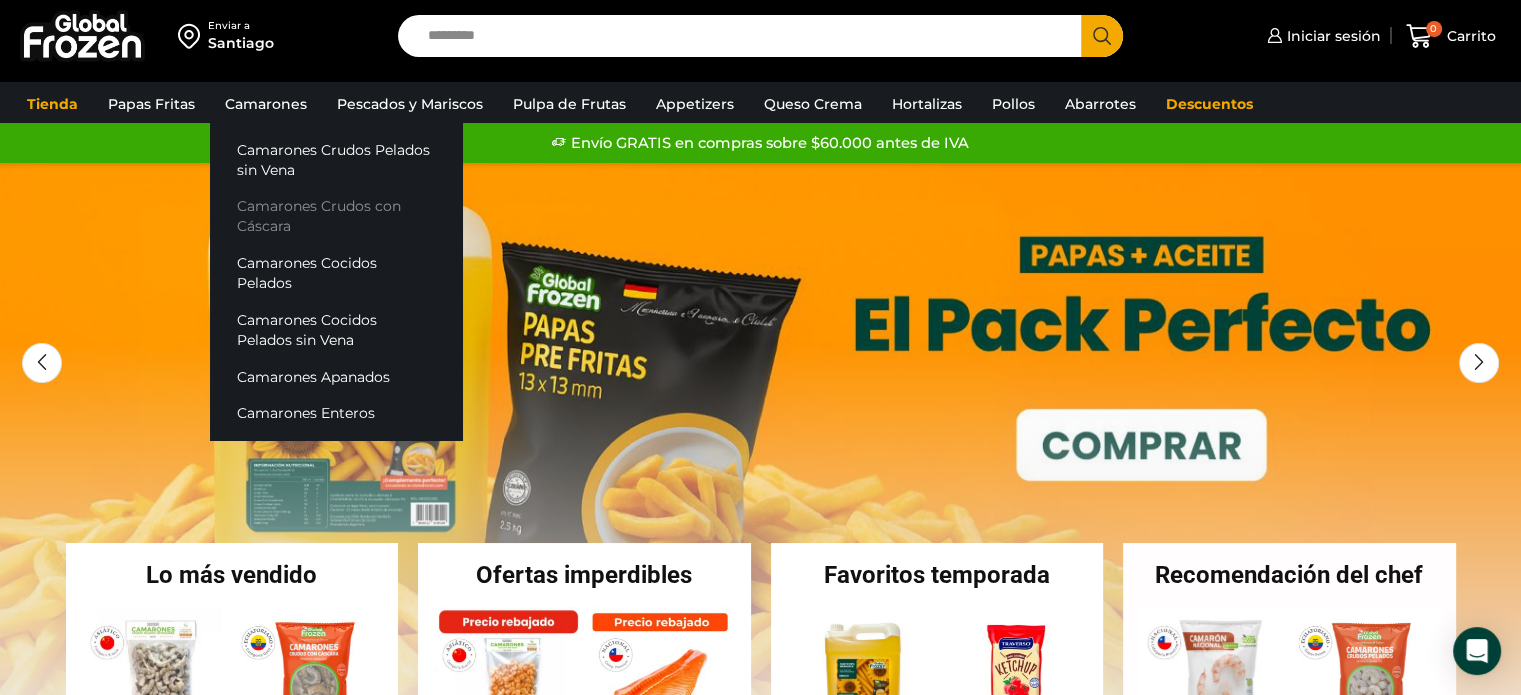 click on "Camarones Crudos con Cáscara" at bounding box center (336, 216) 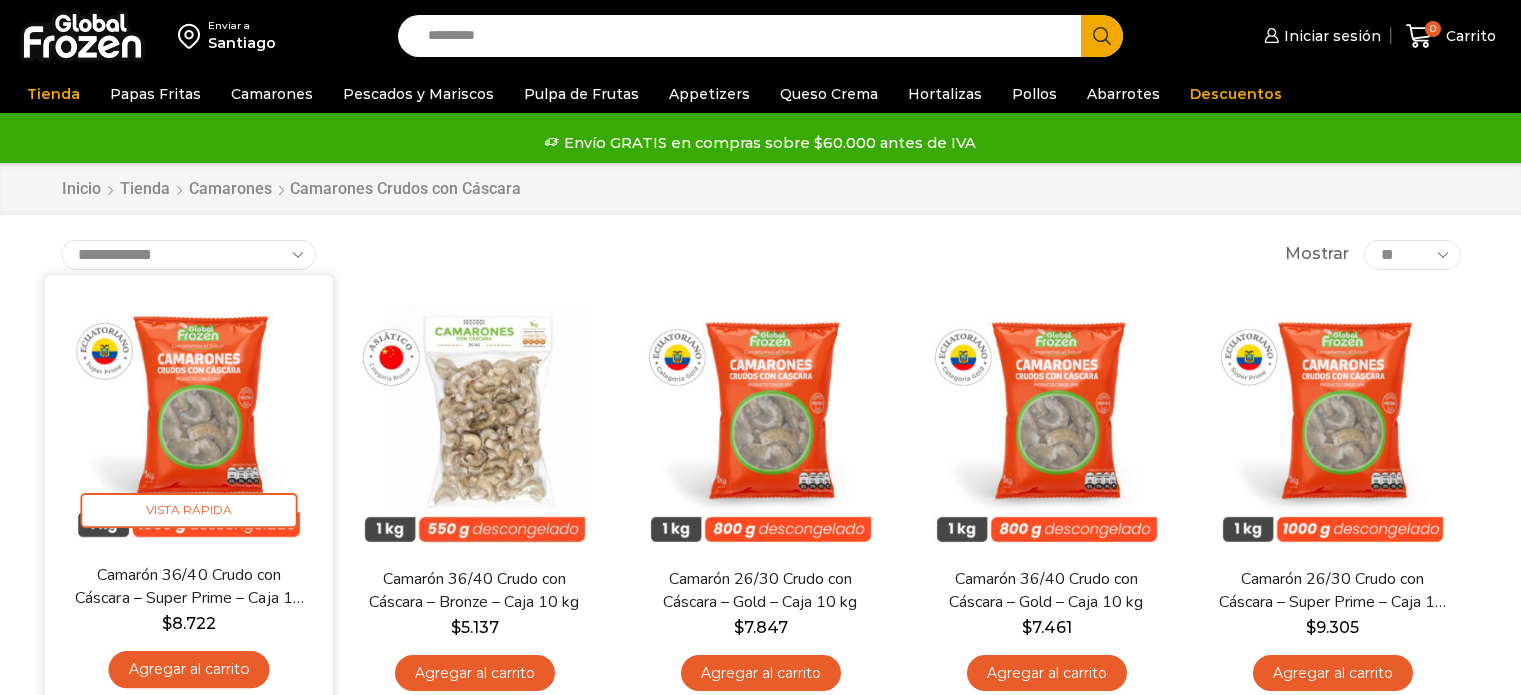 scroll, scrollTop: 0, scrollLeft: 0, axis: both 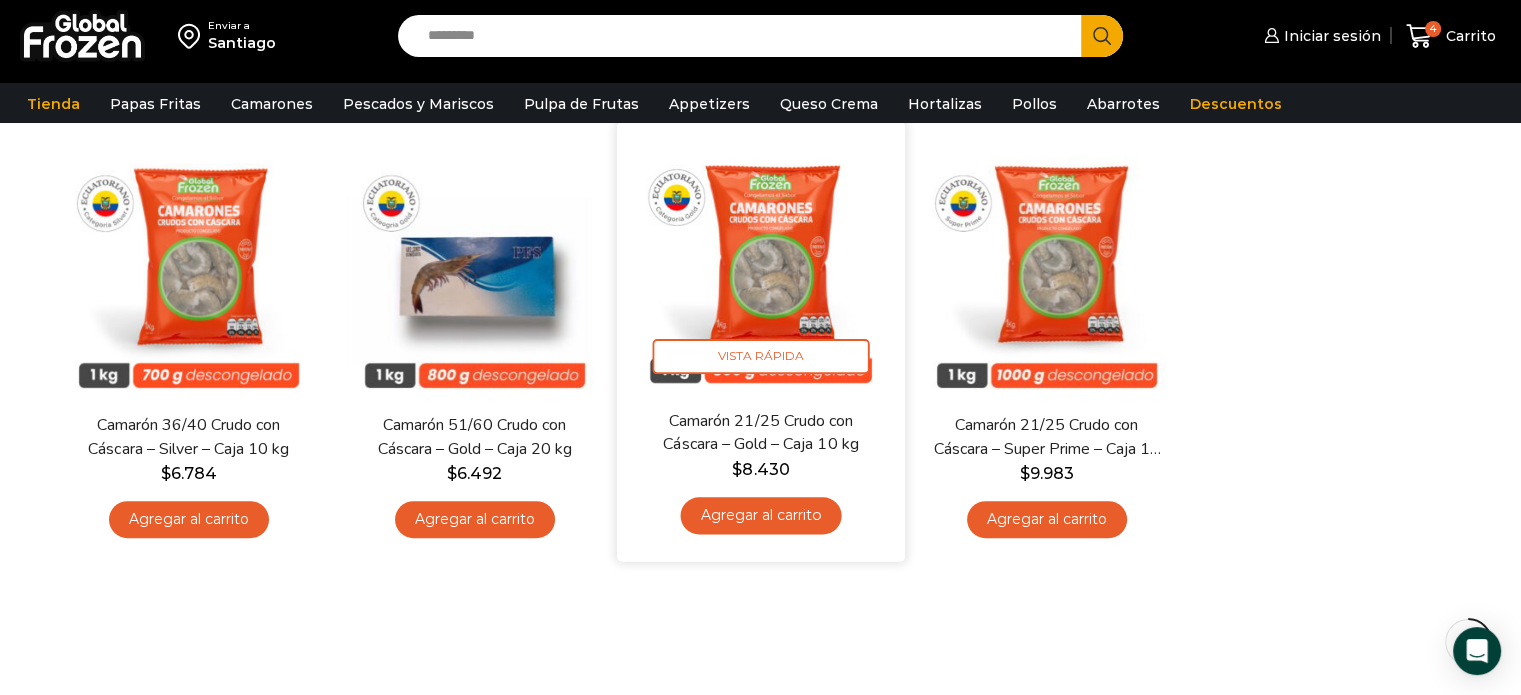 click at bounding box center [761, 266] 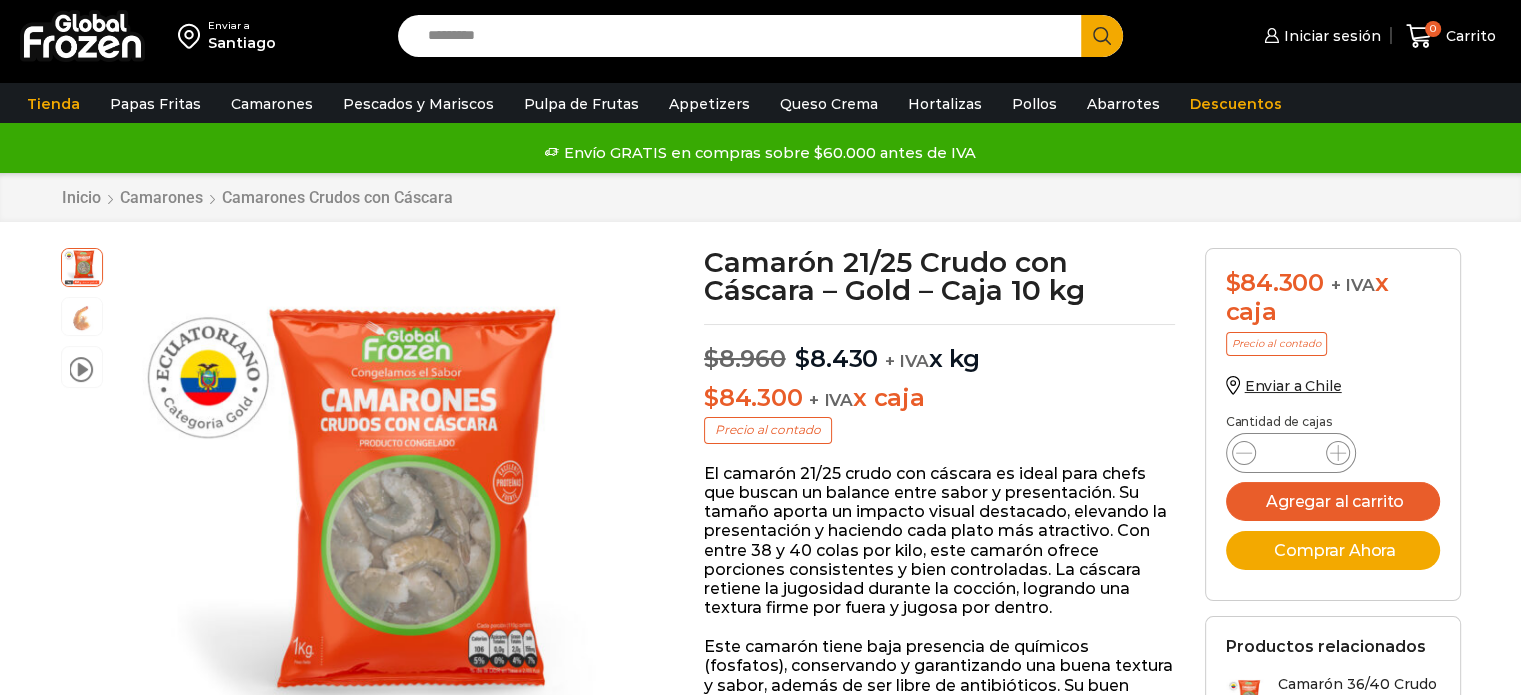 scroll, scrollTop: 0, scrollLeft: 0, axis: both 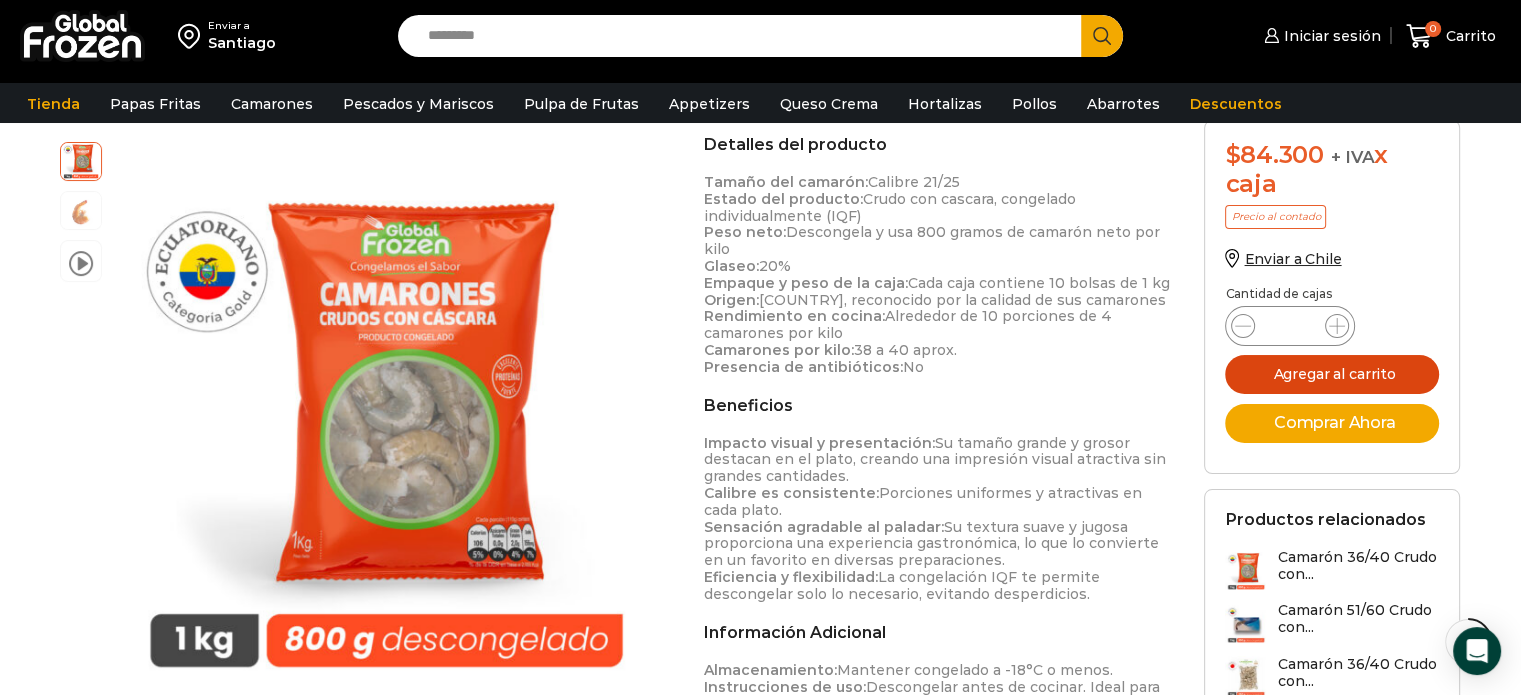 click on "Agregar al carrito" at bounding box center [1332, 374] 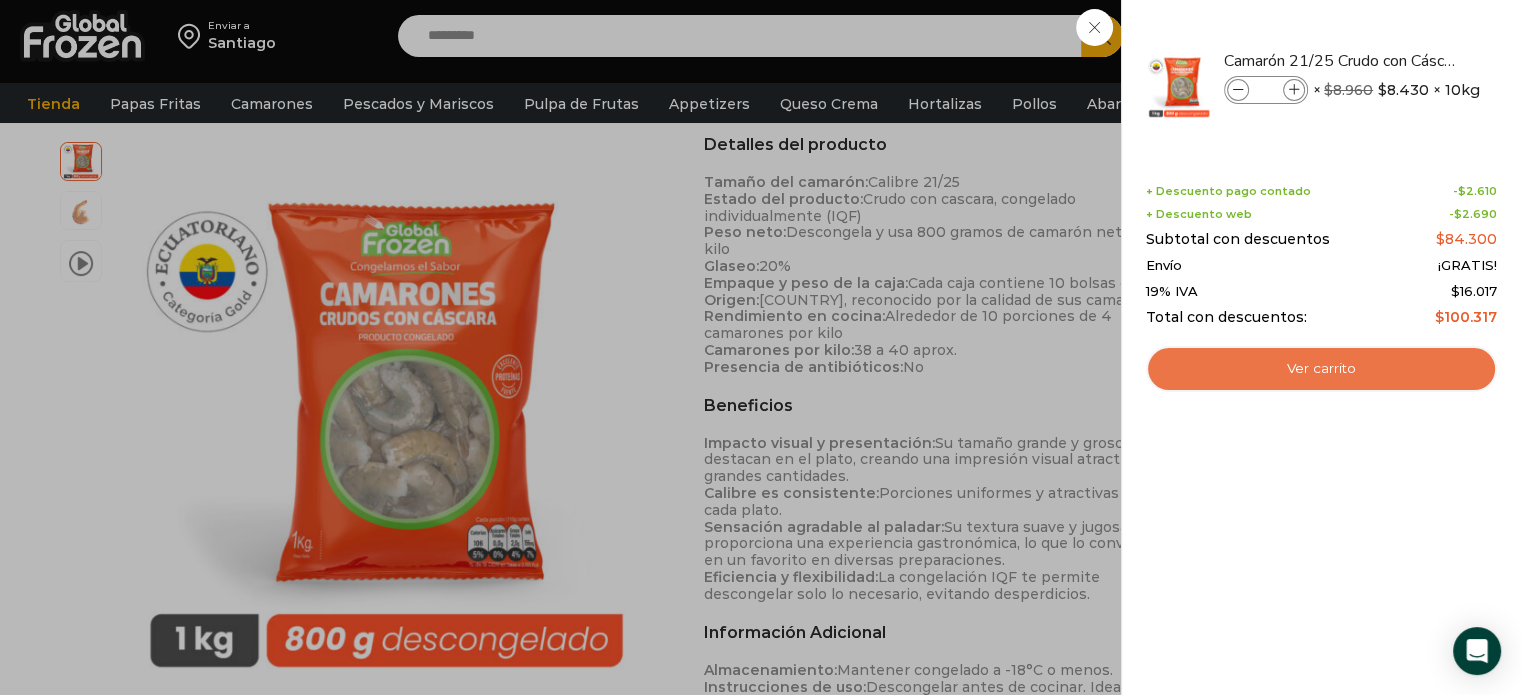 click on "Ver carrito" at bounding box center (1321, 369) 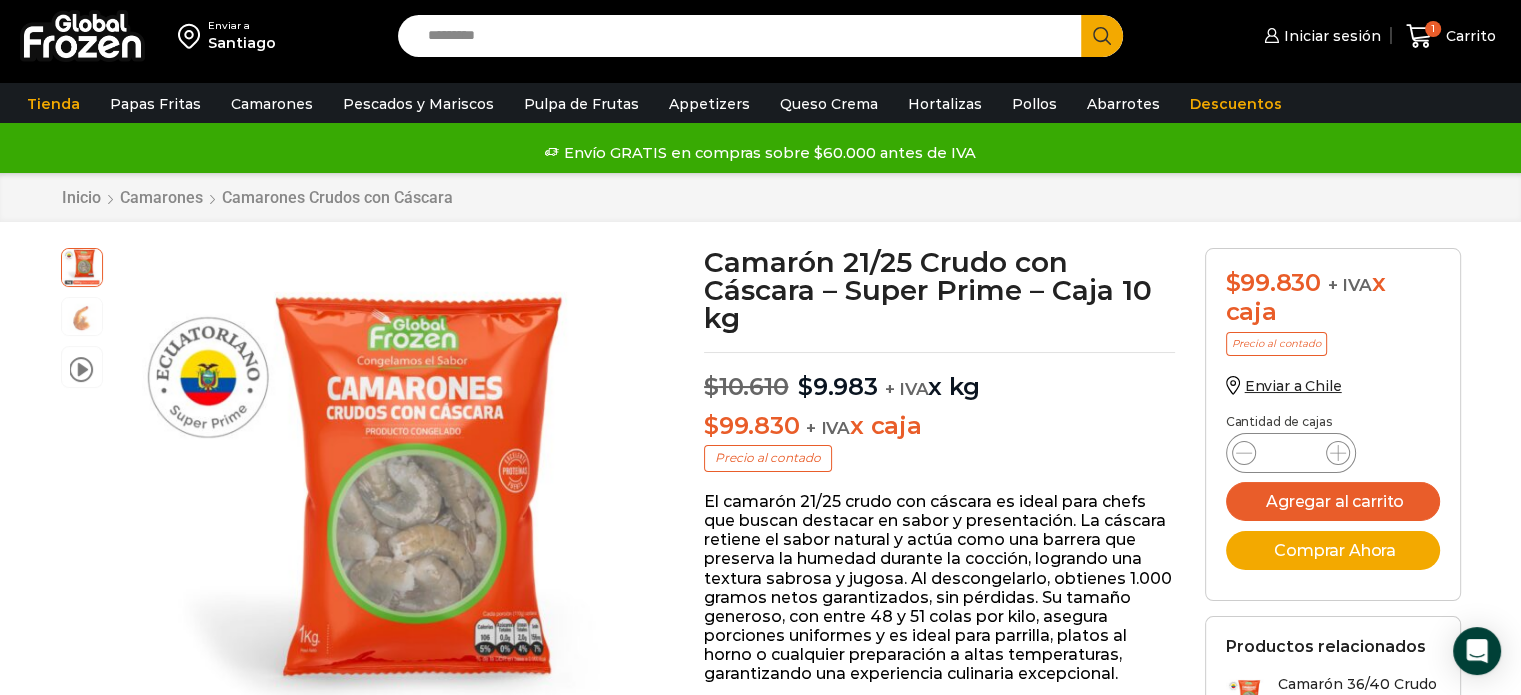scroll, scrollTop: 0, scrollLeft: 0, axis: both 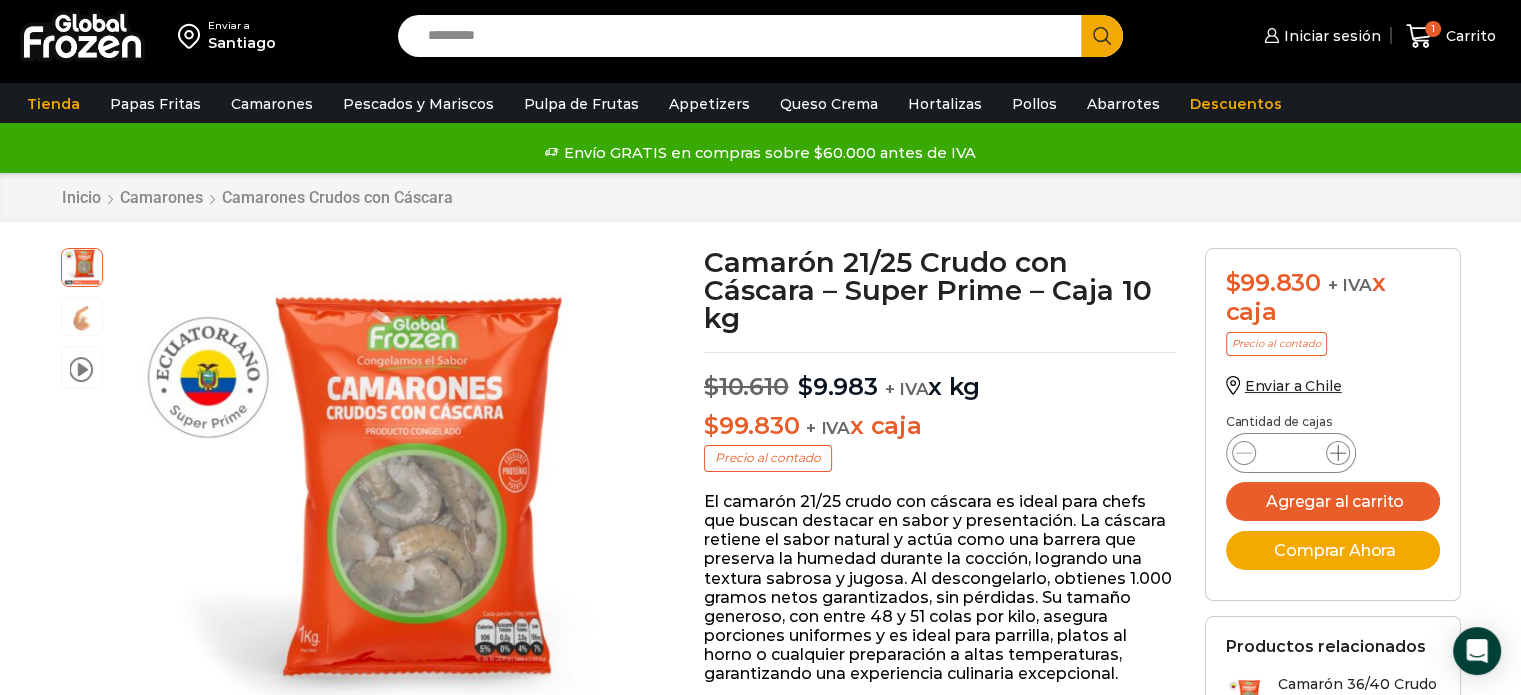 click 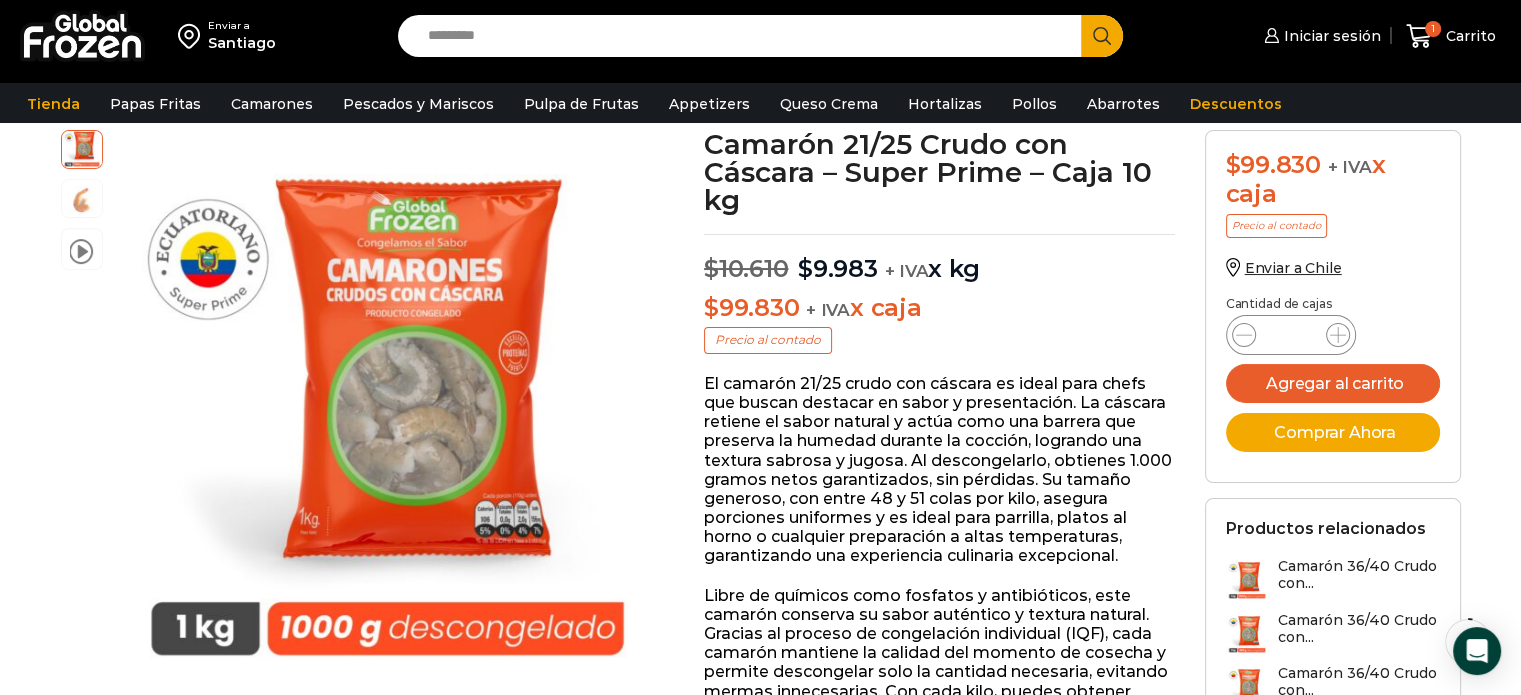 scroll, scrollTop: 200, scrollLeft: 0, axis: vertical 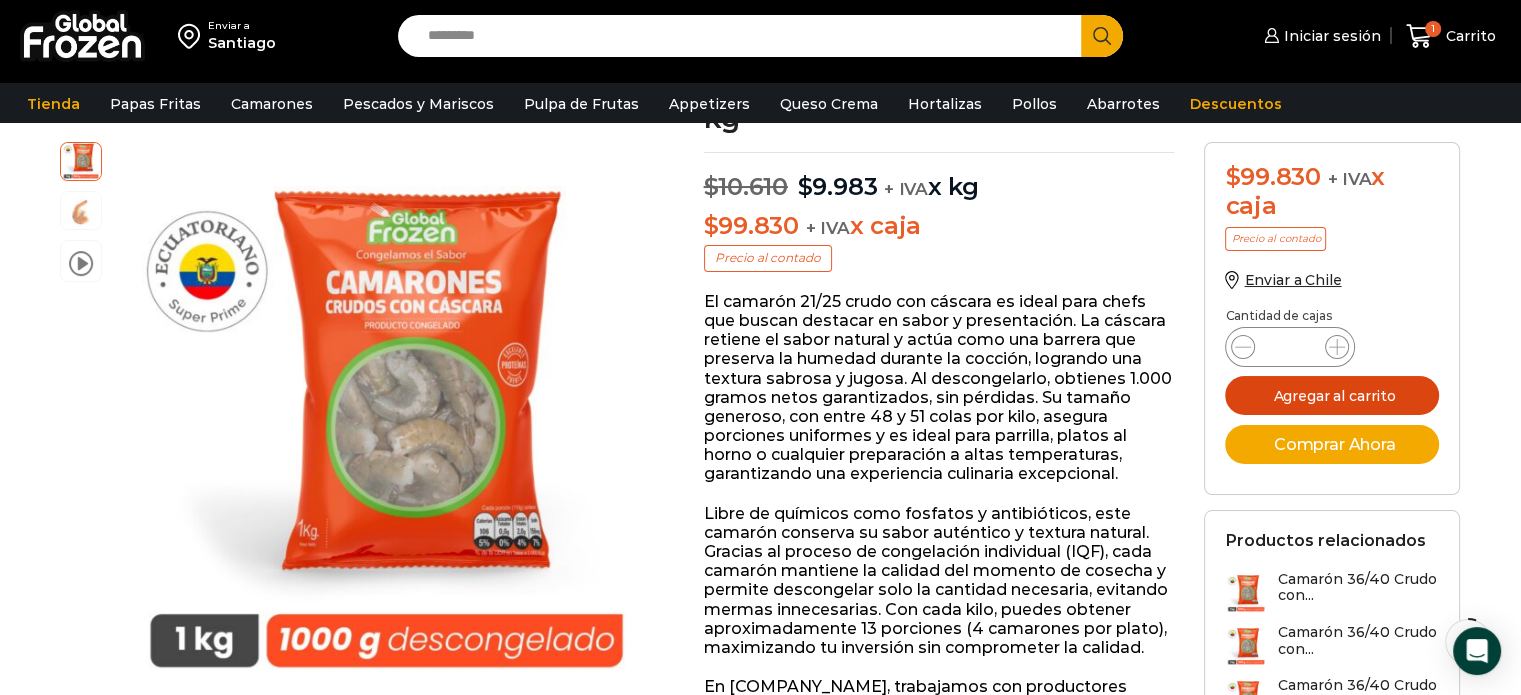 click on "Agregar al carrito" at bounding box center [1332, 395] 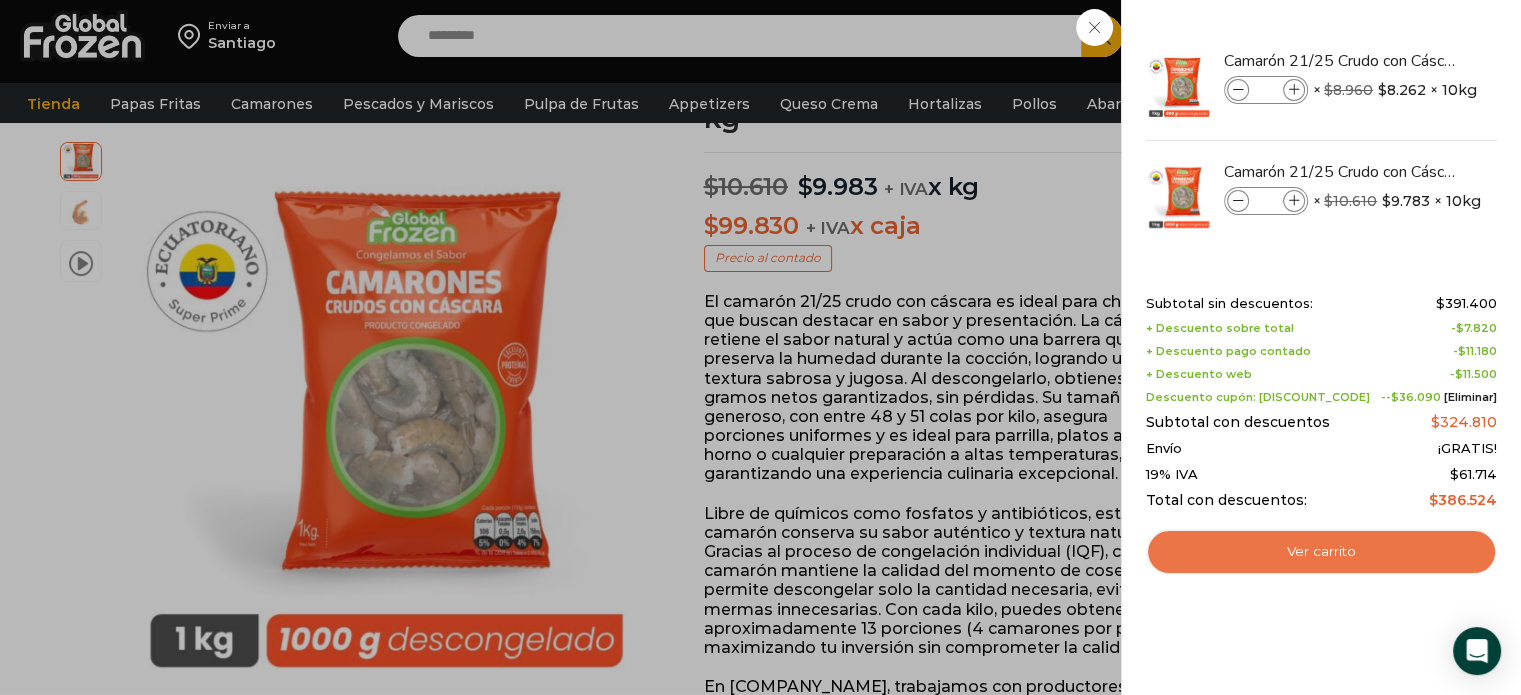 click on "Ver carrito" at bounding box center (1321, 552) 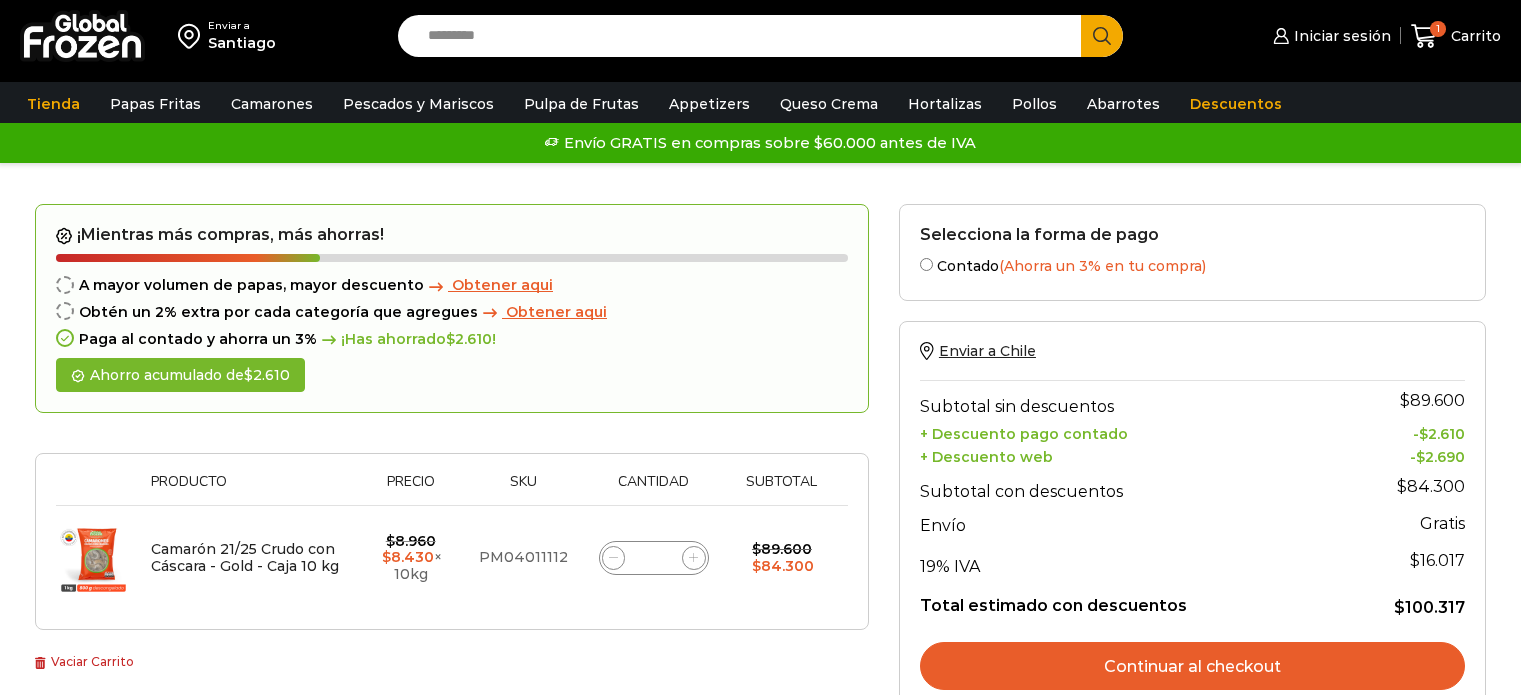 scroll, scrollTop: 0, scrollLeft: 0, axis: both 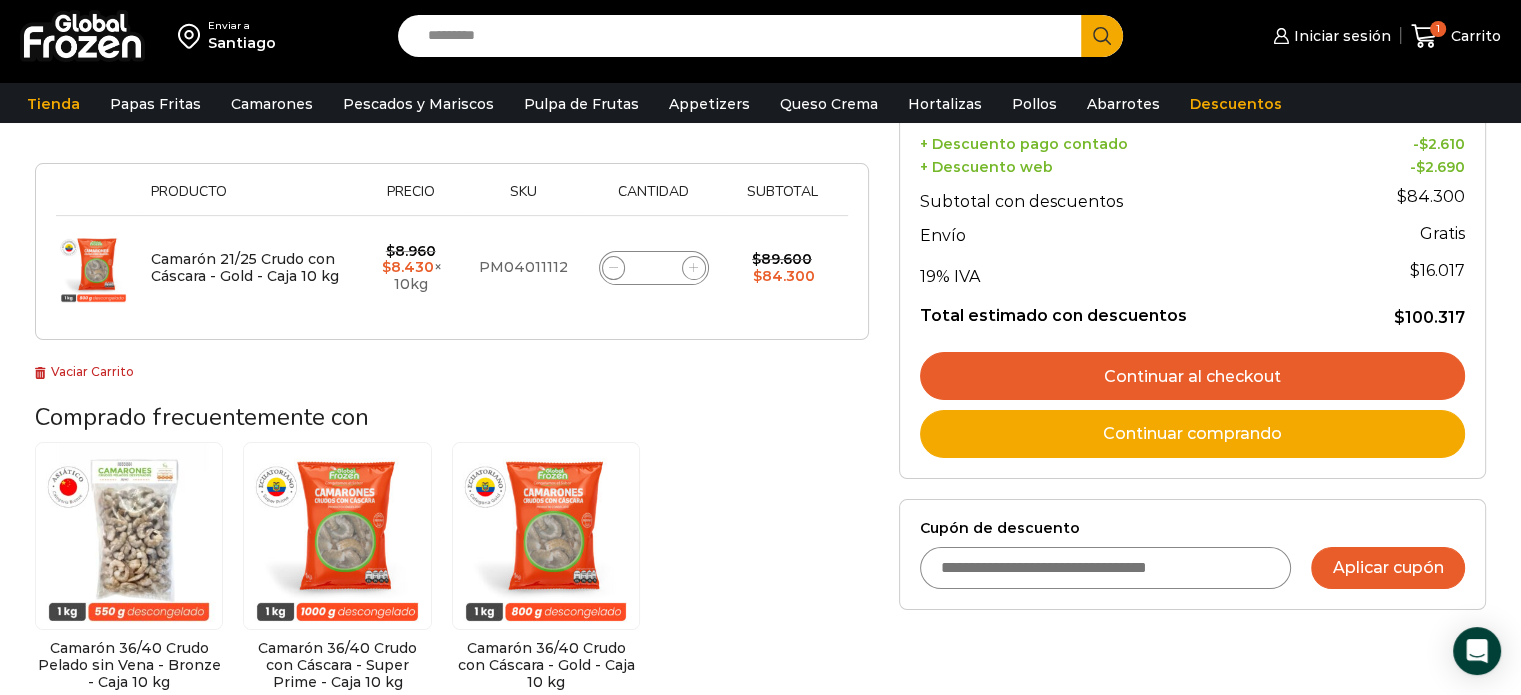 click on "Aplicar cupón" at bounding box center [1388, 568] 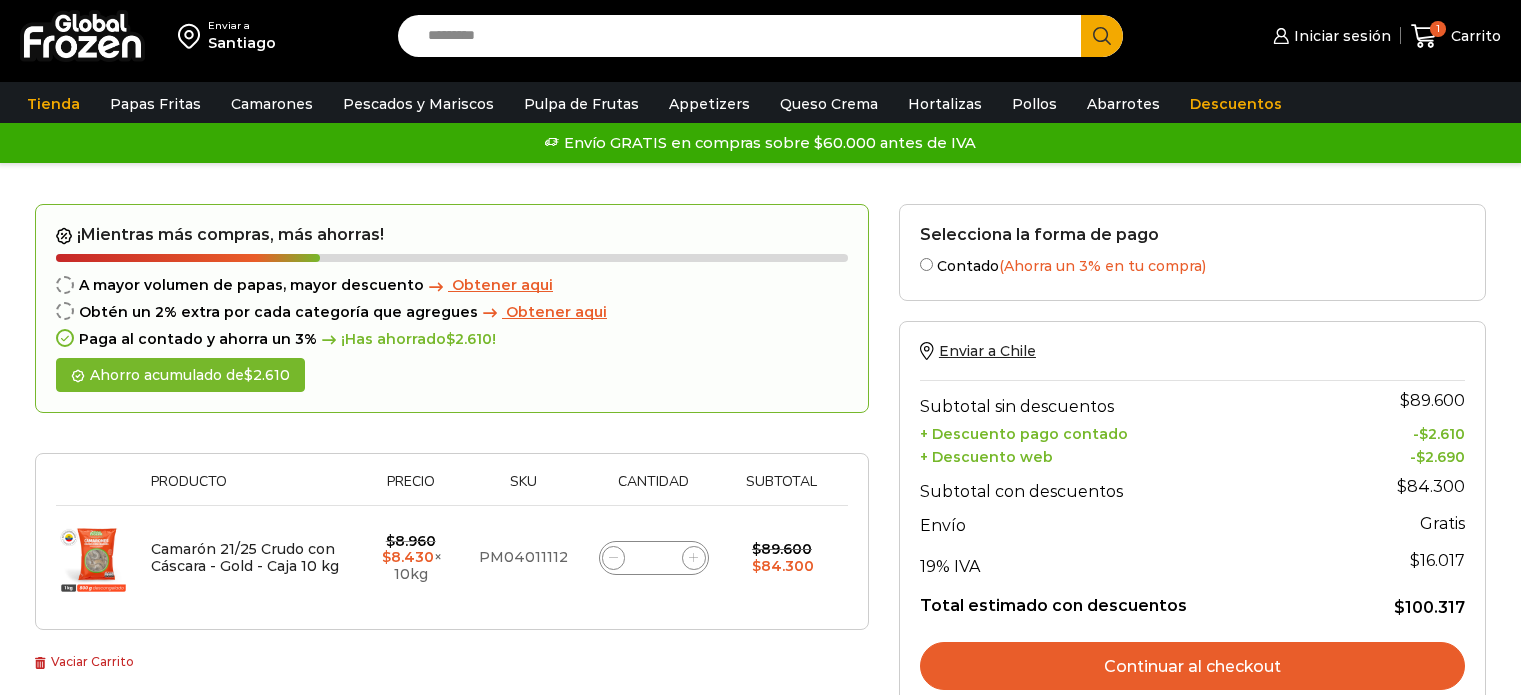 scroll, scrollTop: 0, scrollLeft: 0, axis: both 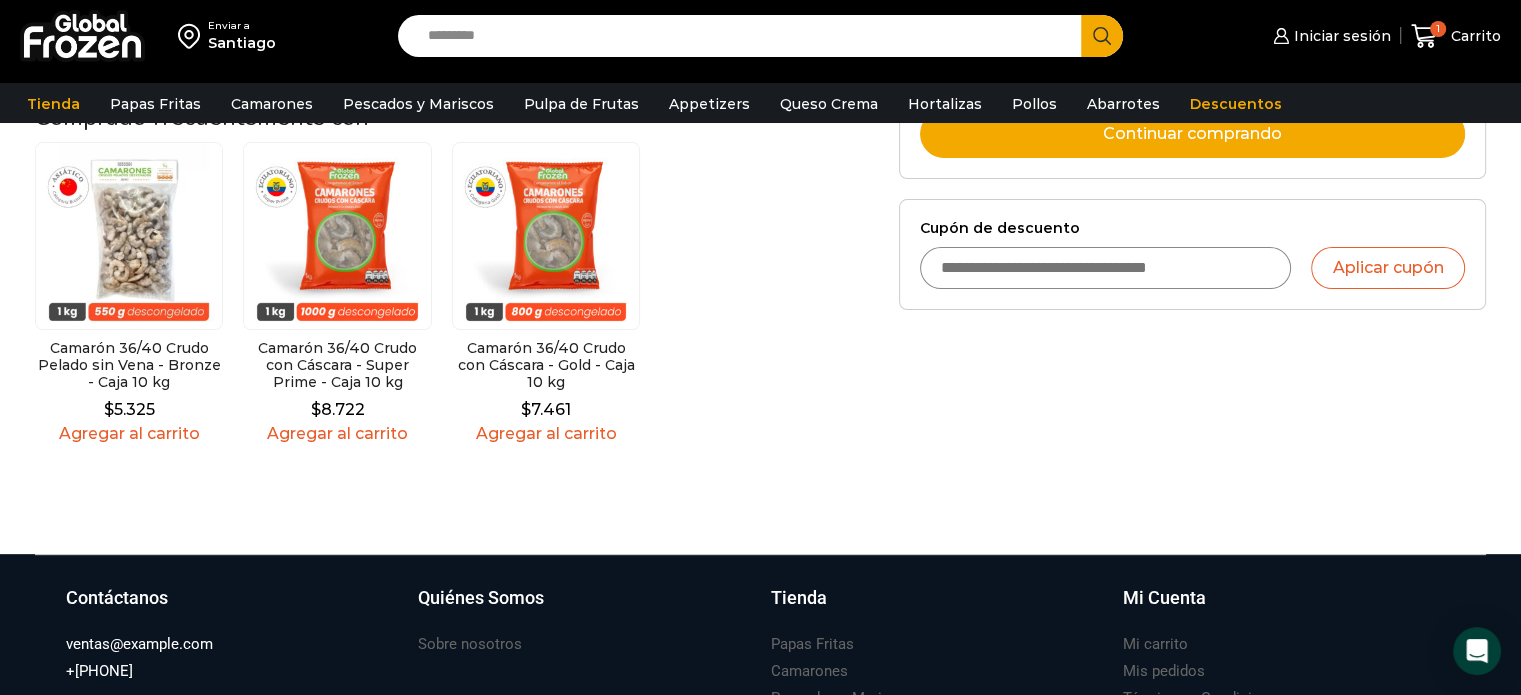 click on "Cupón de descuento" at bounding box center (1106, 268) 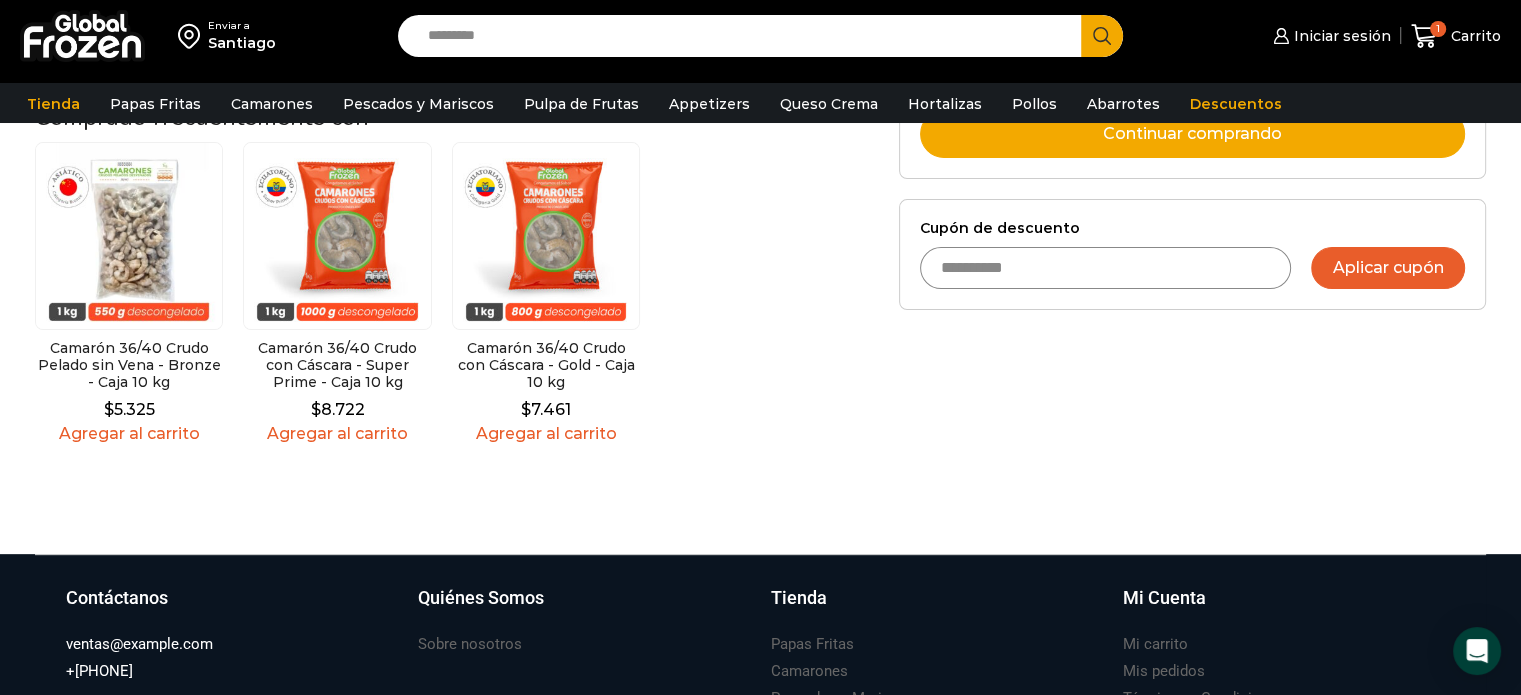 type on "**********" 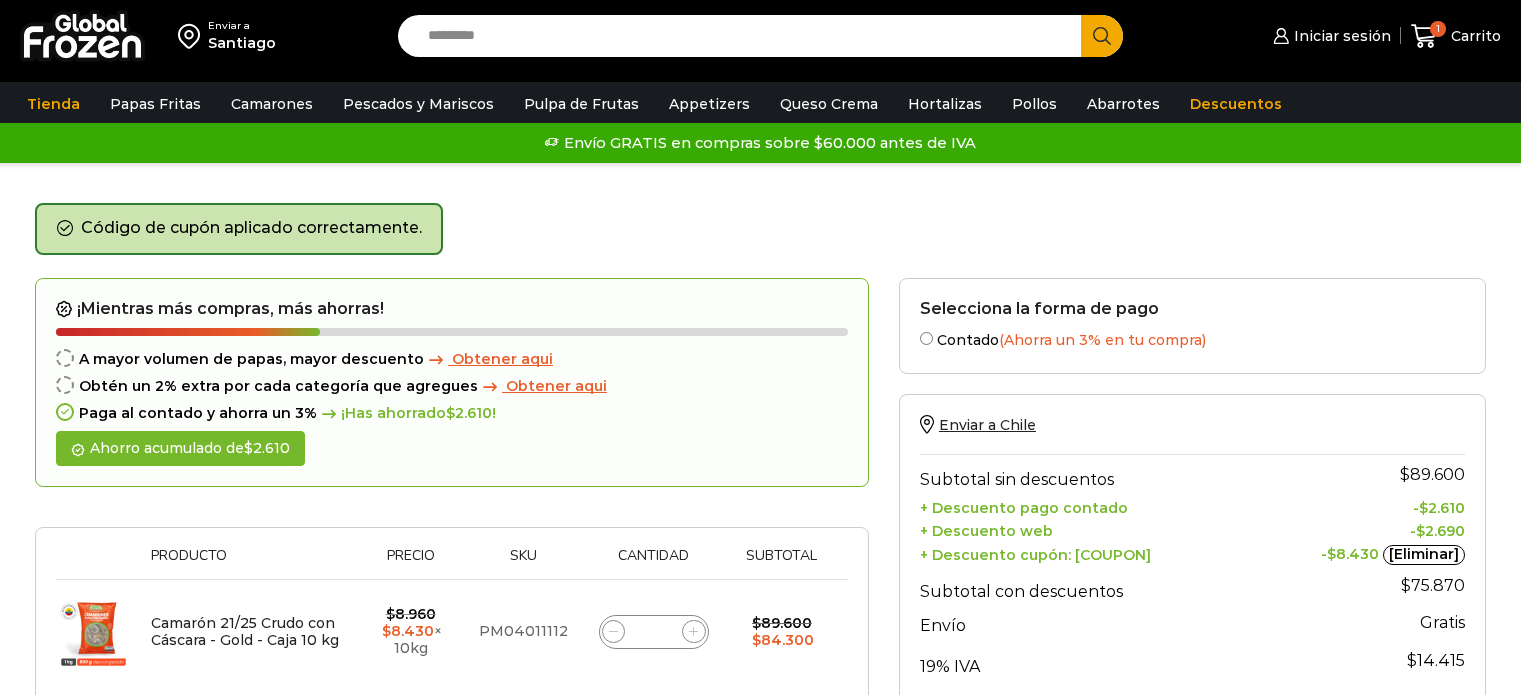 scroll, scrollTop: 0, scrollLeft: 0, axis: both 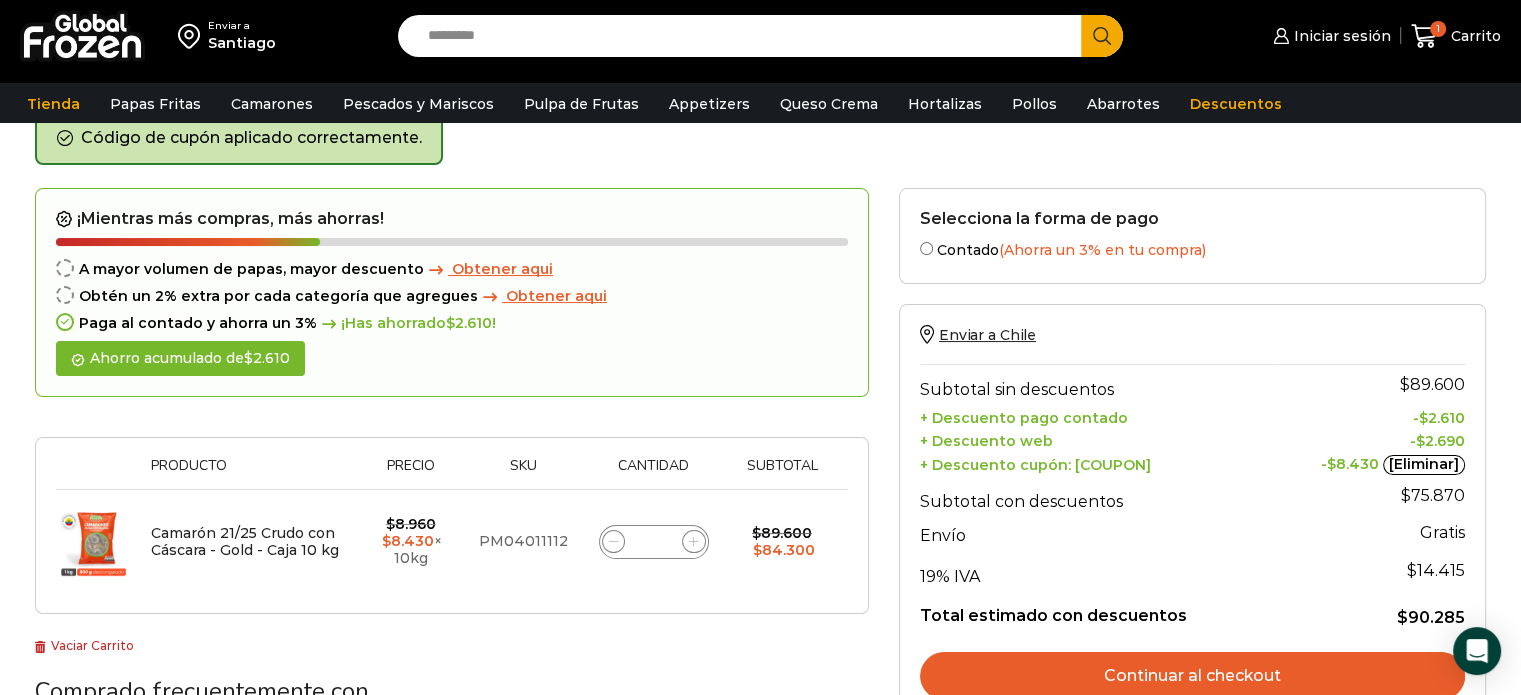 click 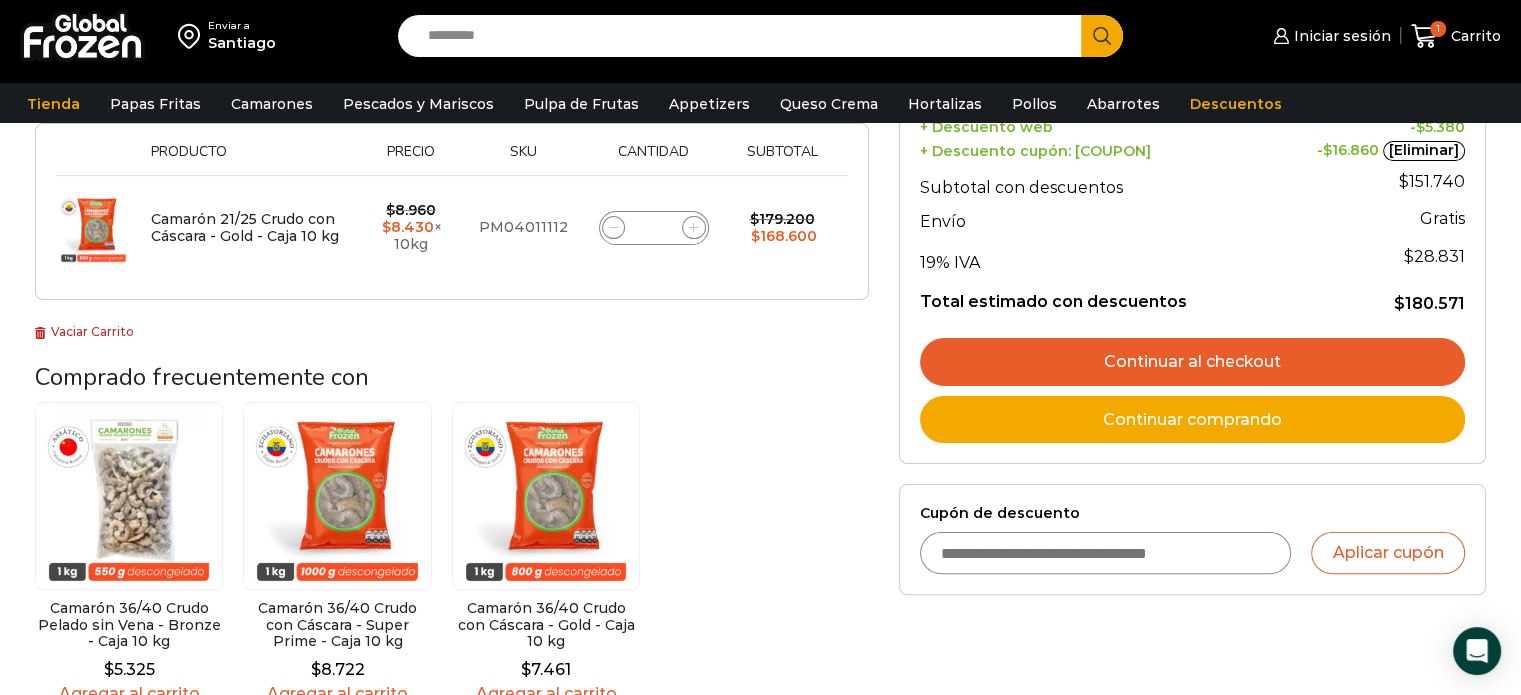 scroll, scrollTop: 412, scrollLeft: 0, axis: vertical 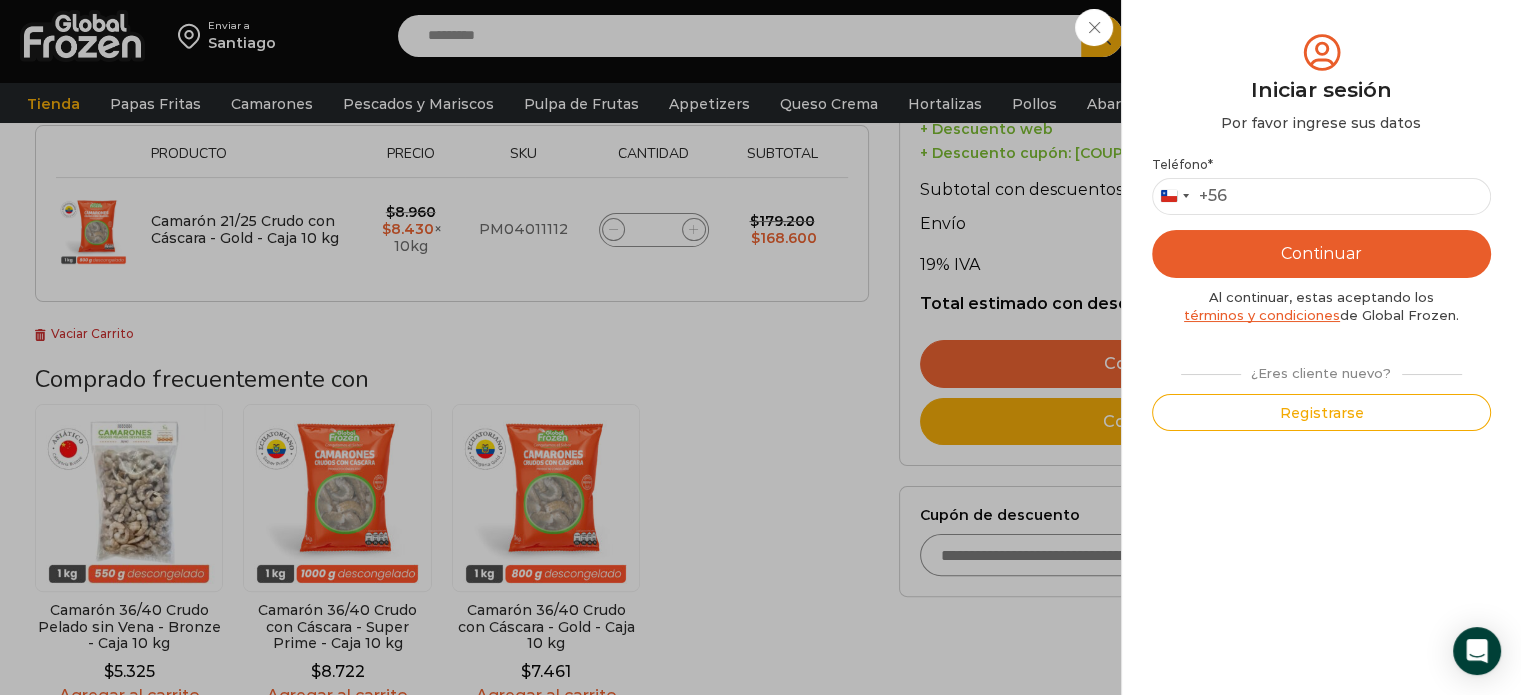 click on "Iniciar sesión
Mi cuenta
Login
Register
Iniciar sesión
Por favor ingrese sus datos
Iniciar sesión
Se envió un mensaje de WhatsApp con el código de verificación a tu teléfono
* ." at bounding box center (1329, 36) 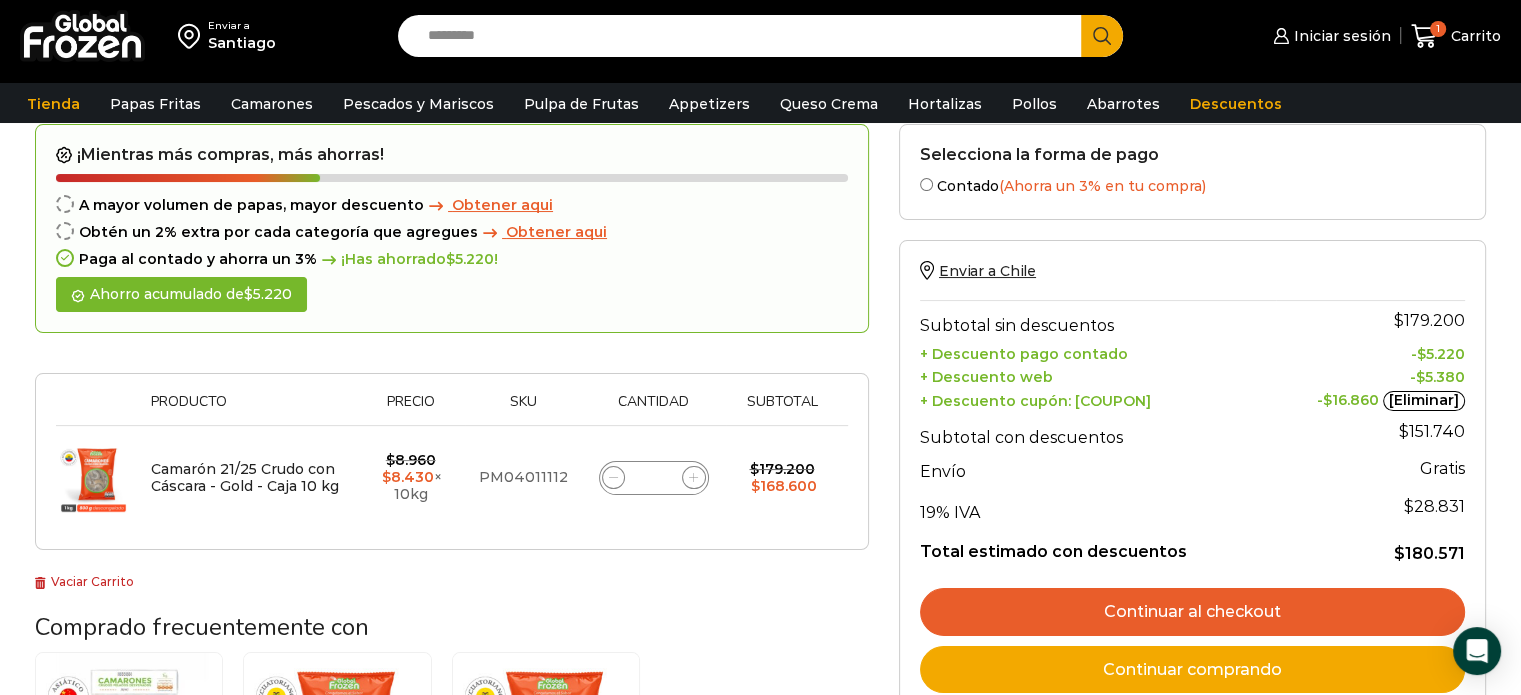 scroll, scrollTop: 200, scrollLeft: 0, axis: vertical 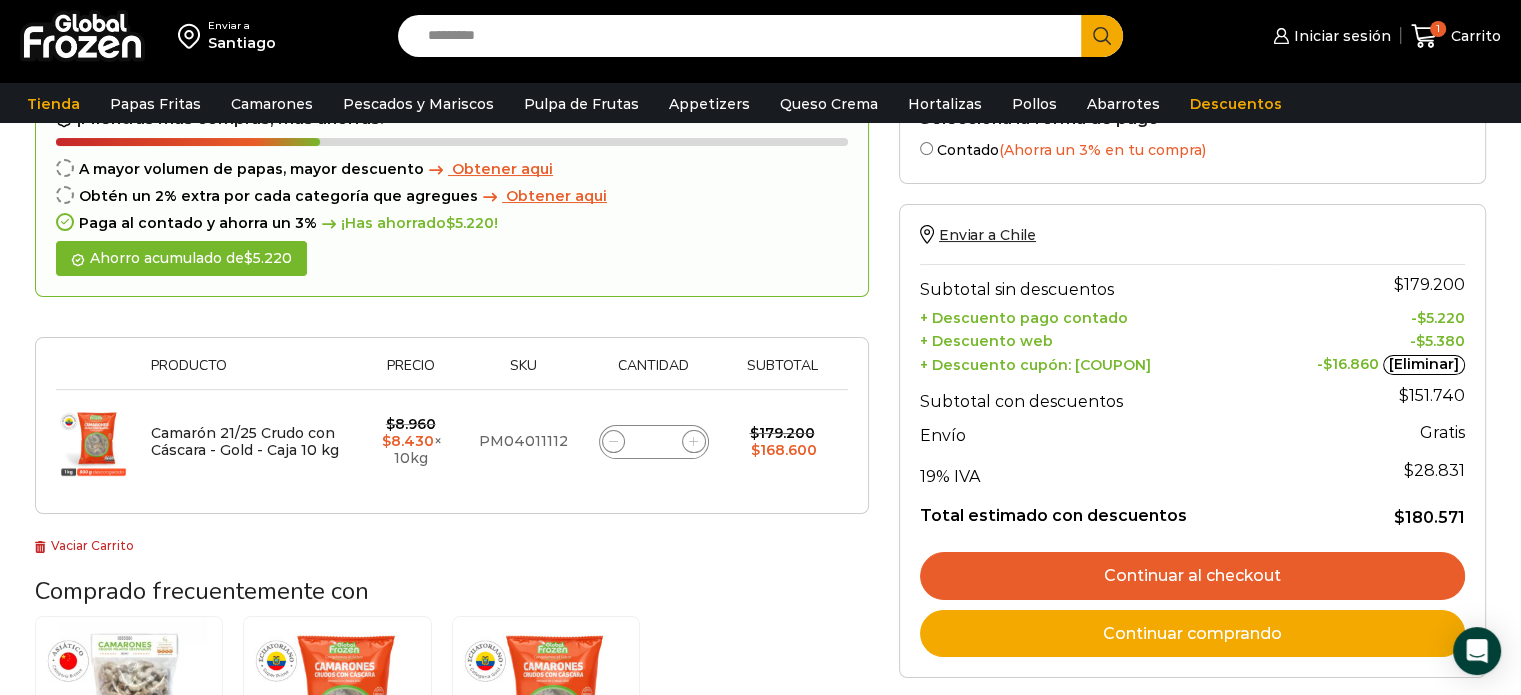 click 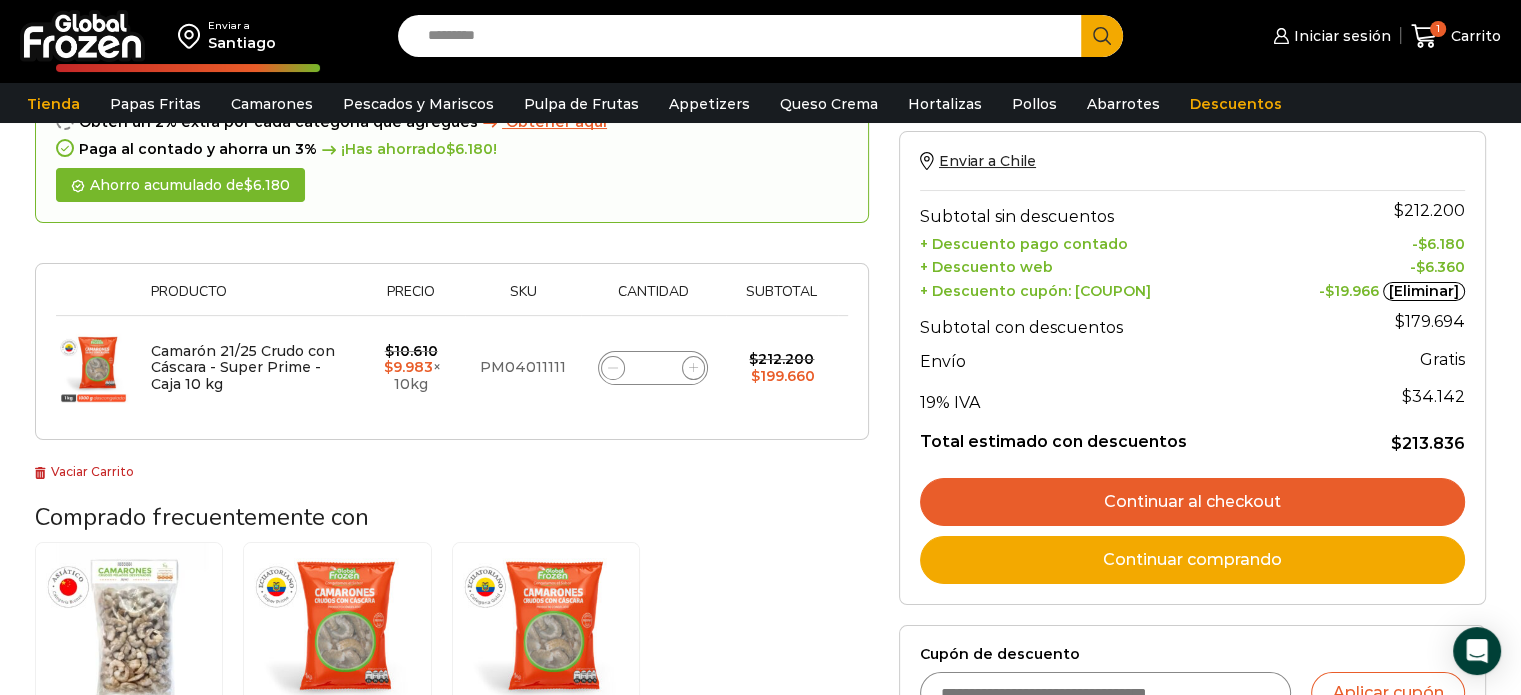 click 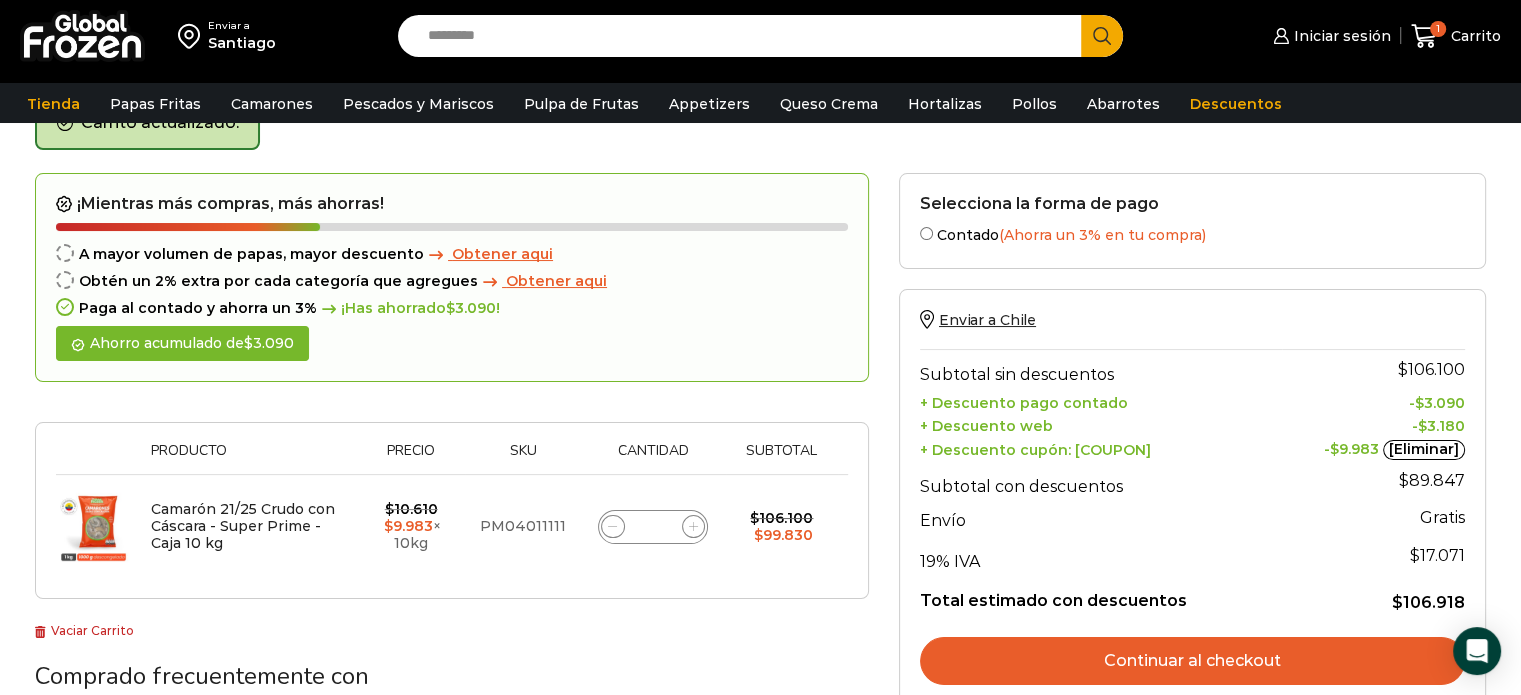 scroll, scrollTop: 112, scrollLeft: 0, axis: vertical 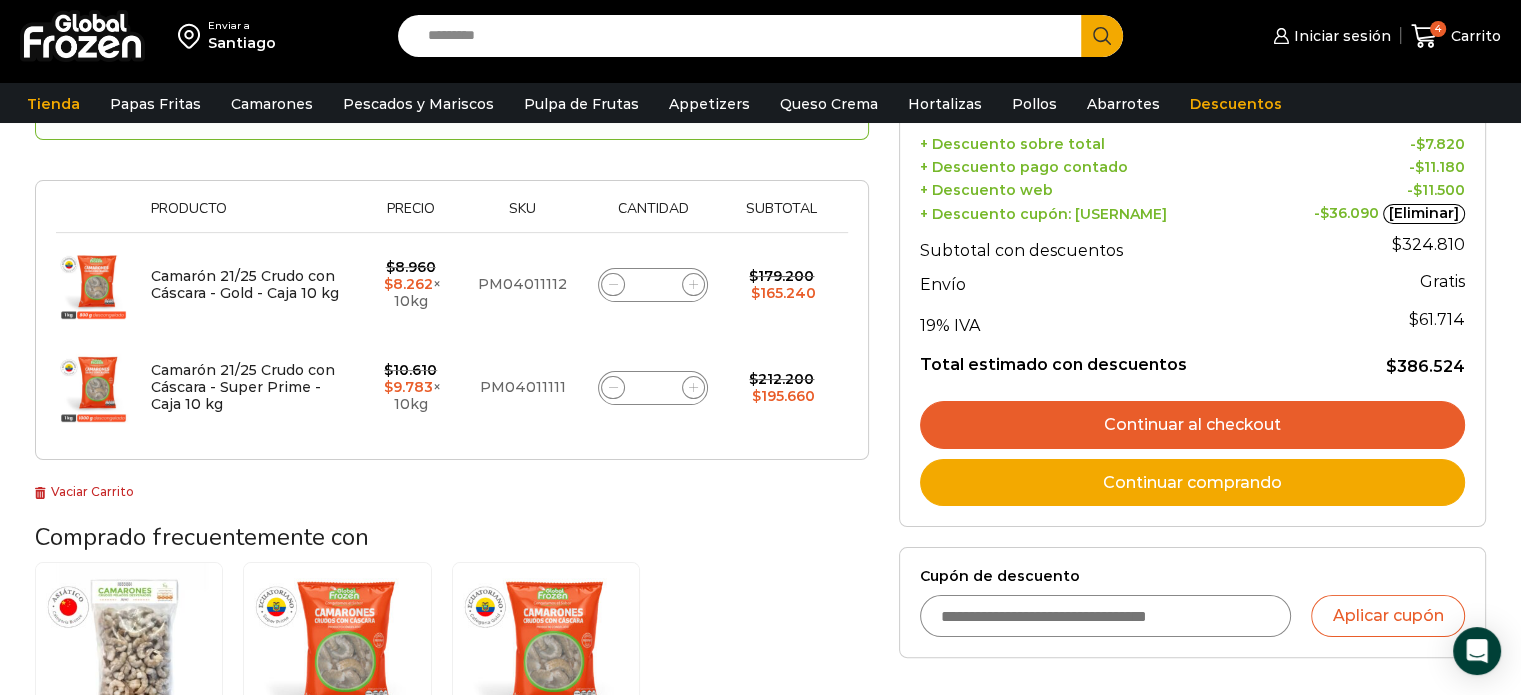 click on "Cupón de descuento" at bounding box center (1106, 616) 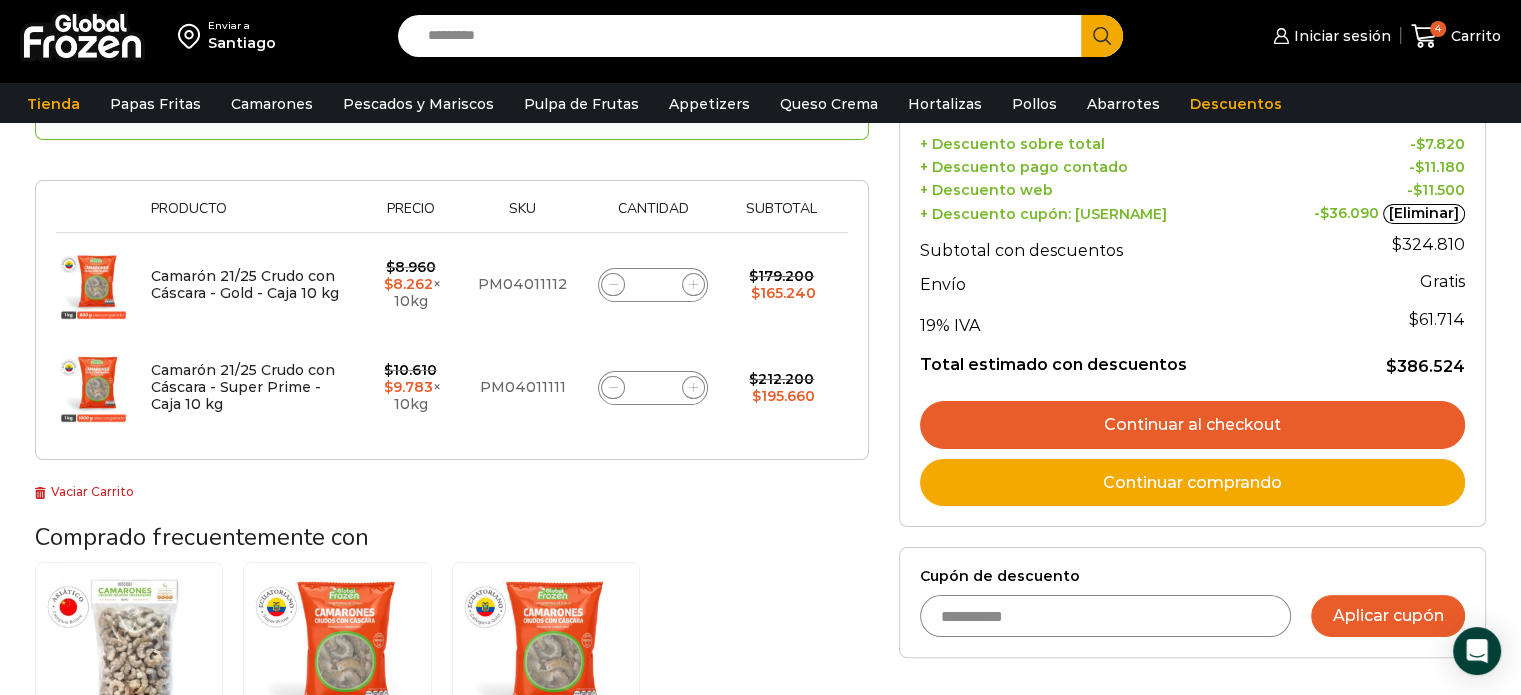 type on "**********" 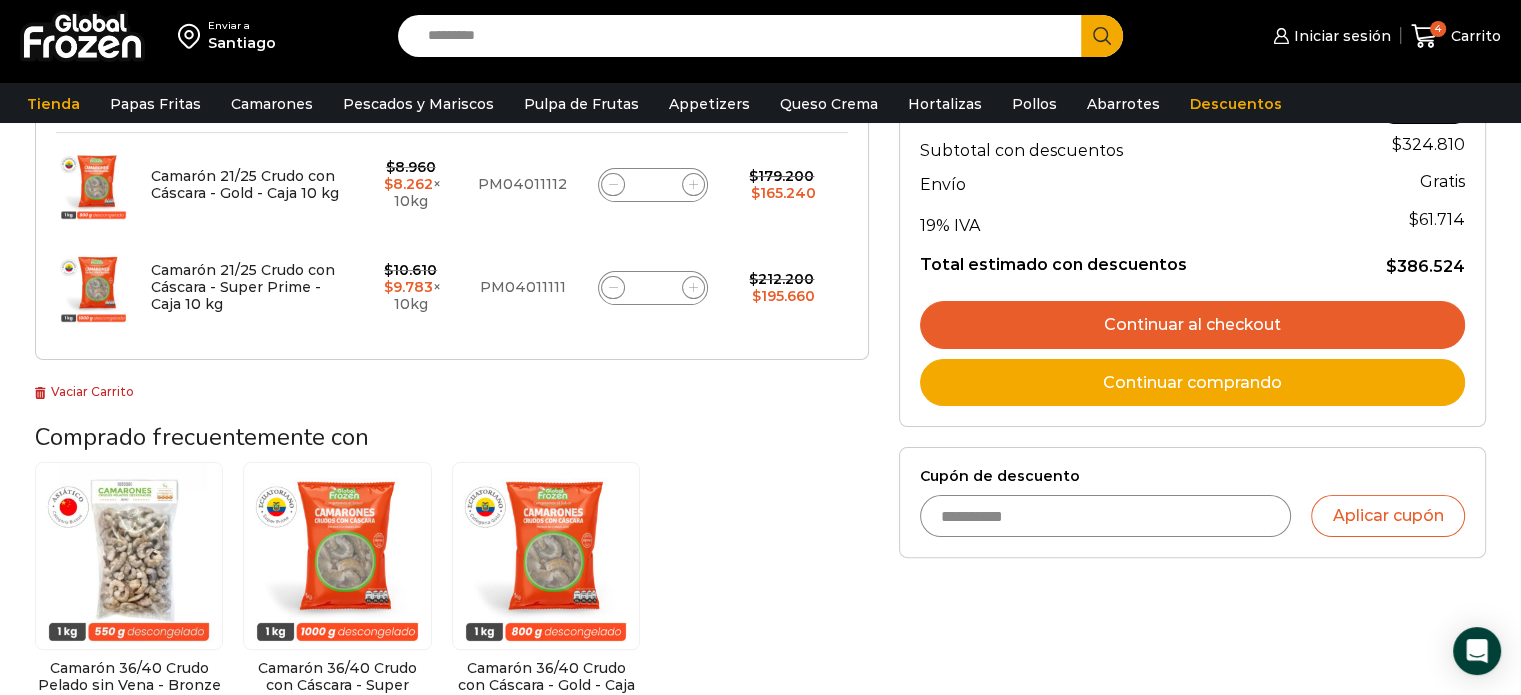 scroll, scrollTop: 336, scrollLeft: 0, axis: vertical 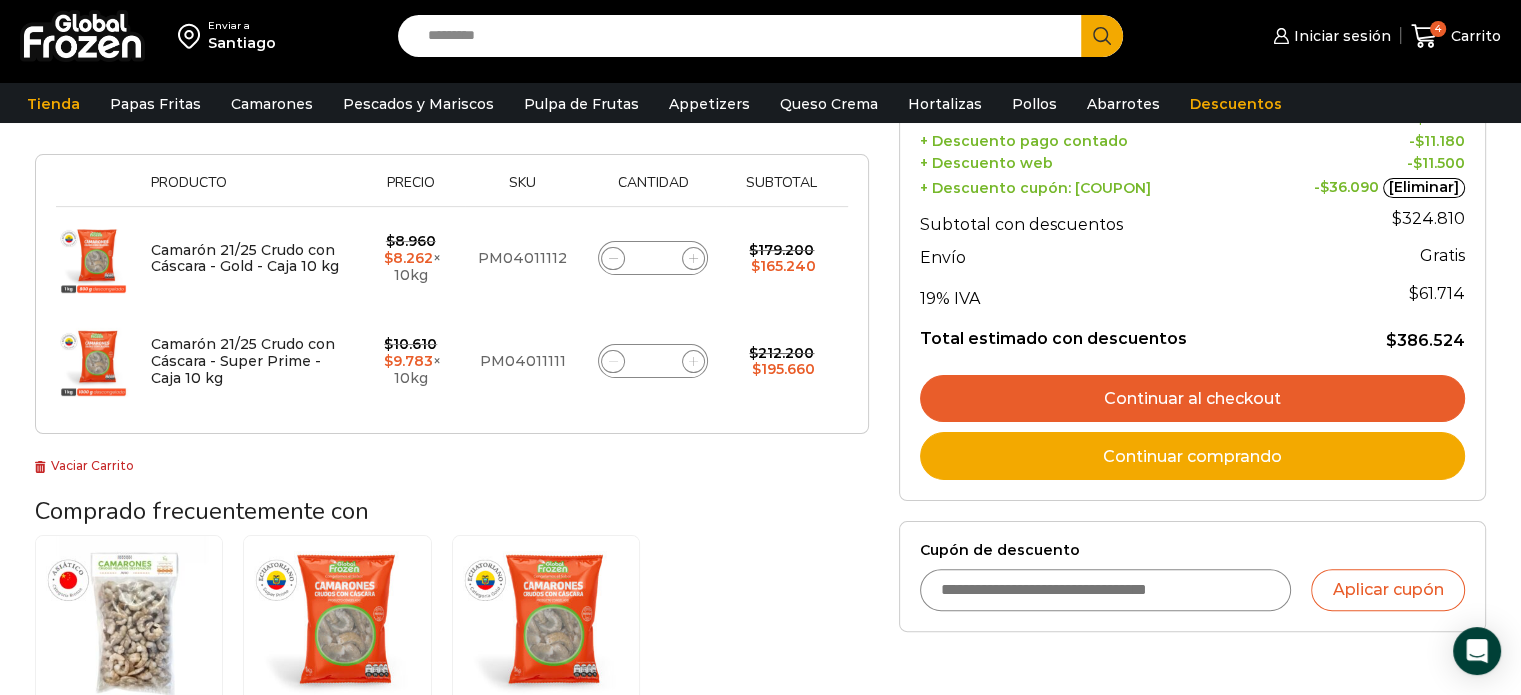 click 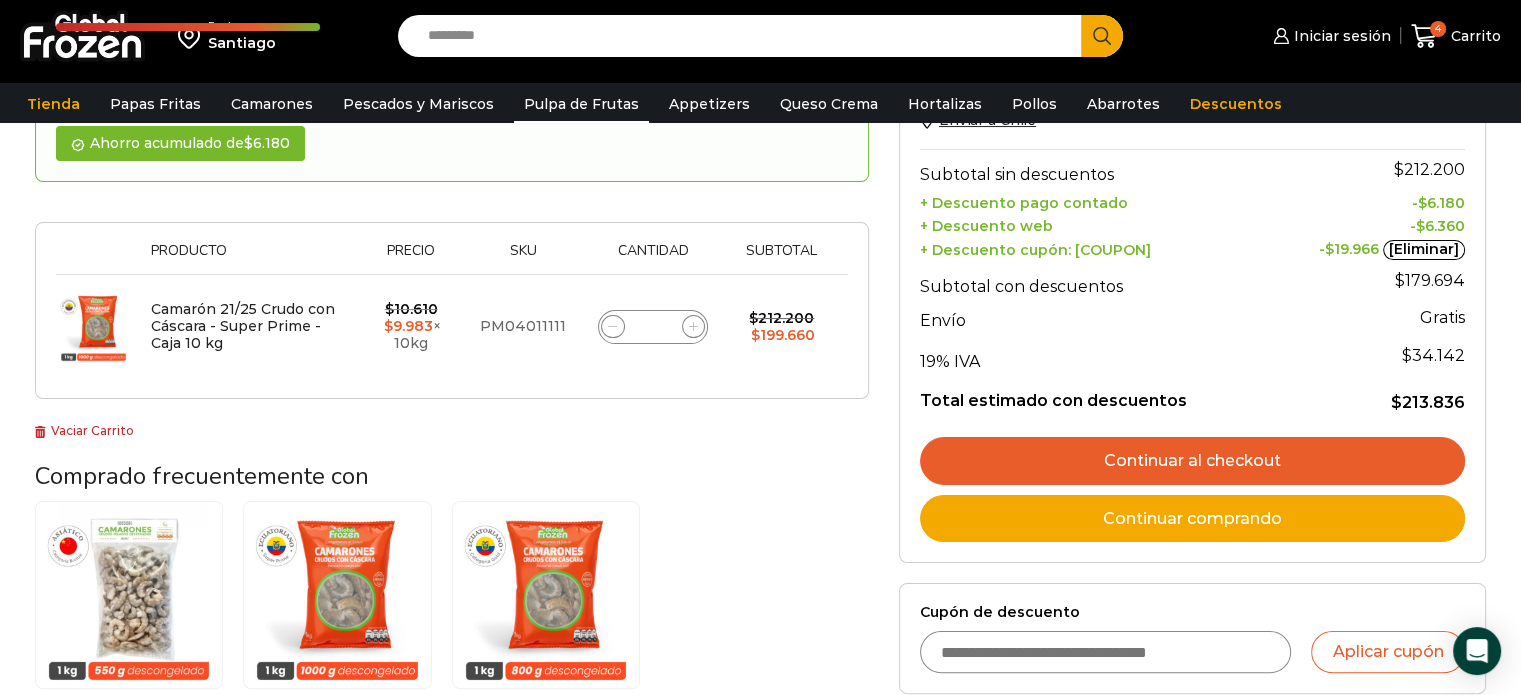 scroll, scrollTop: 312, scrollLeft: 0, axis: vertical 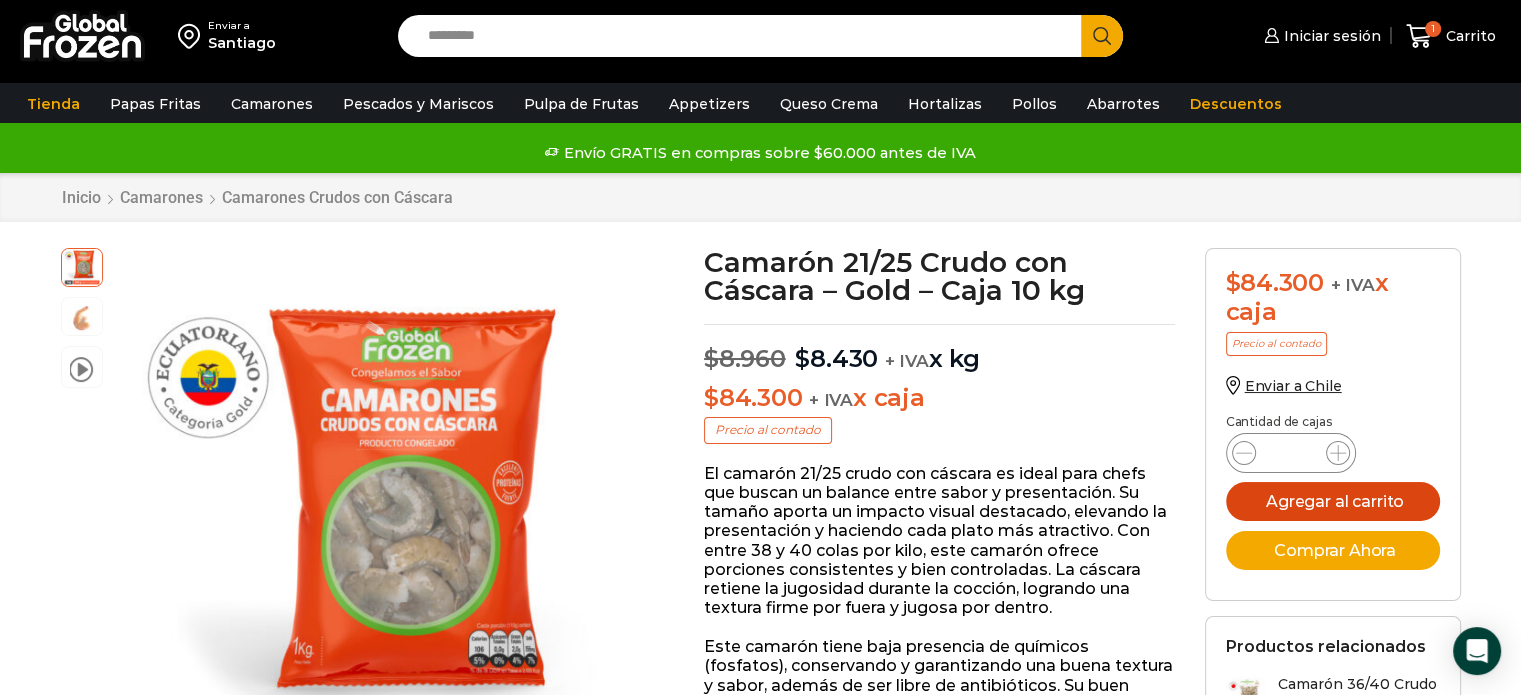 drag, startPoint x: 1332, startPoint y: 451, endPoint x: 1271, endPoint y: 482, distance: 68.42514 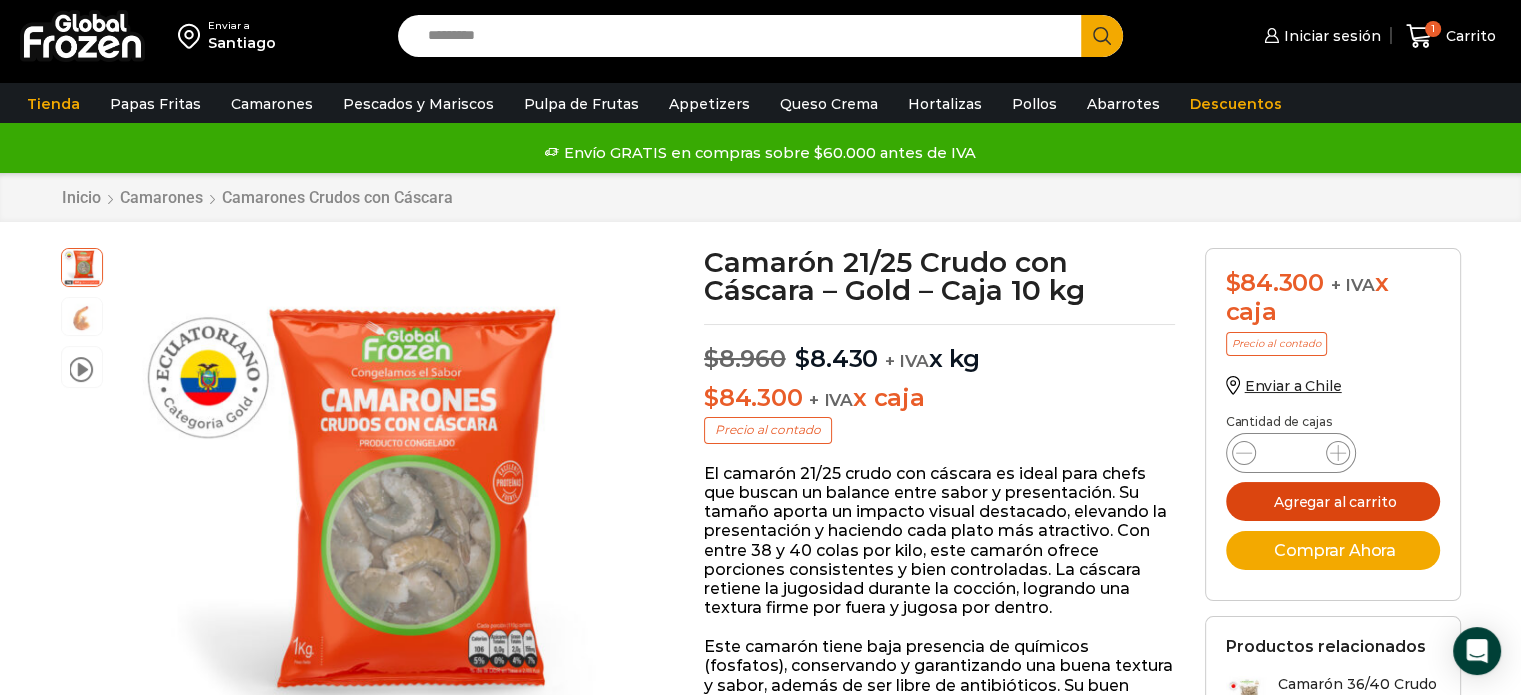 click on "Agregar al carrito" at bounding box center [1333, 501] 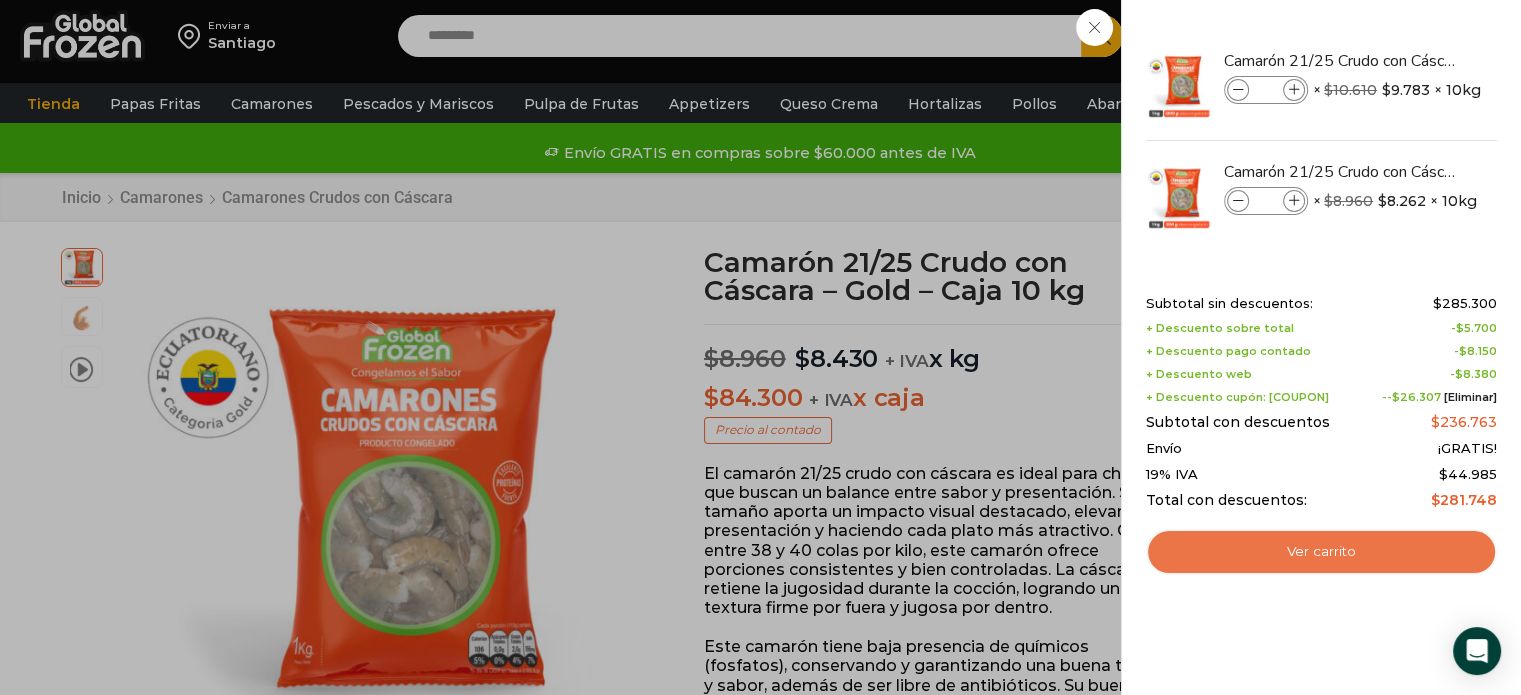 click on "Ver carrito" at bounding box center (1321, 552) 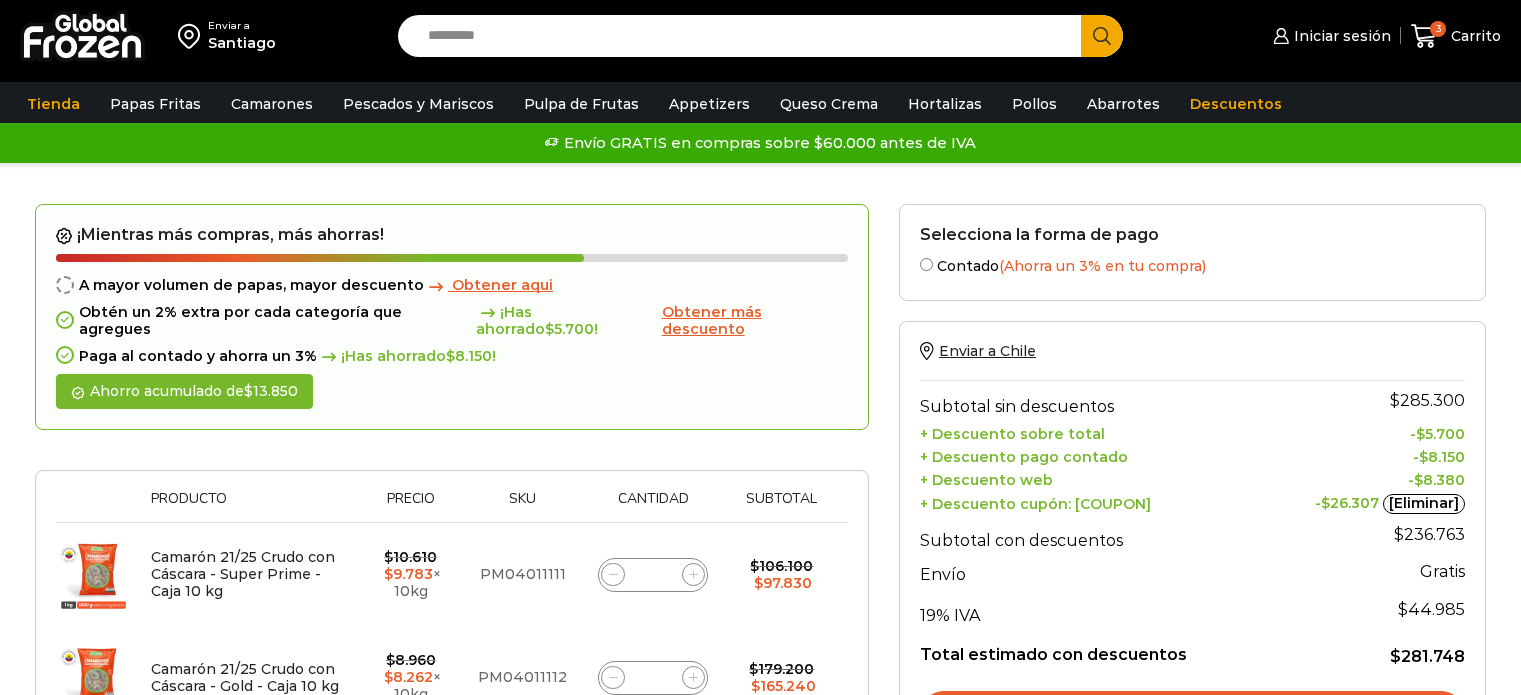 scroll, scrollTop: 0, scrollLeft: 0, axis: both 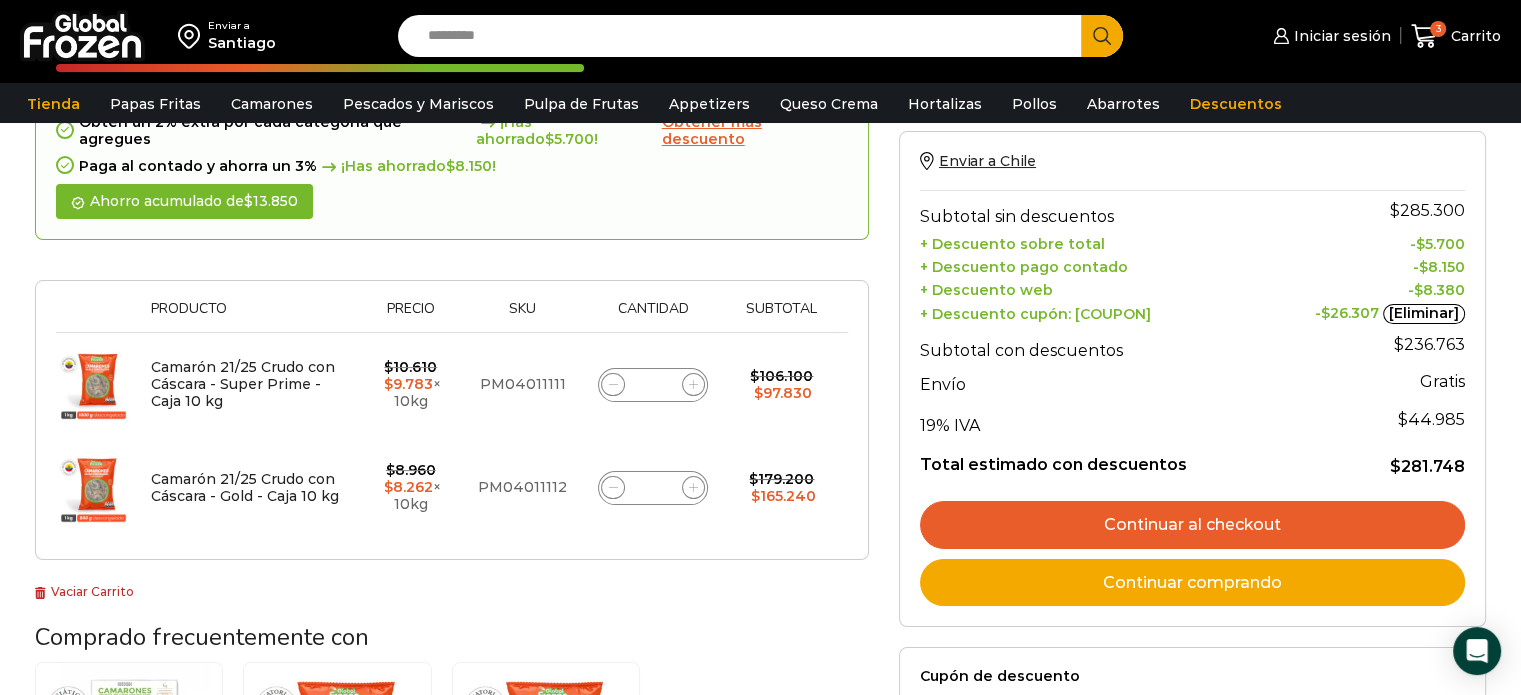click 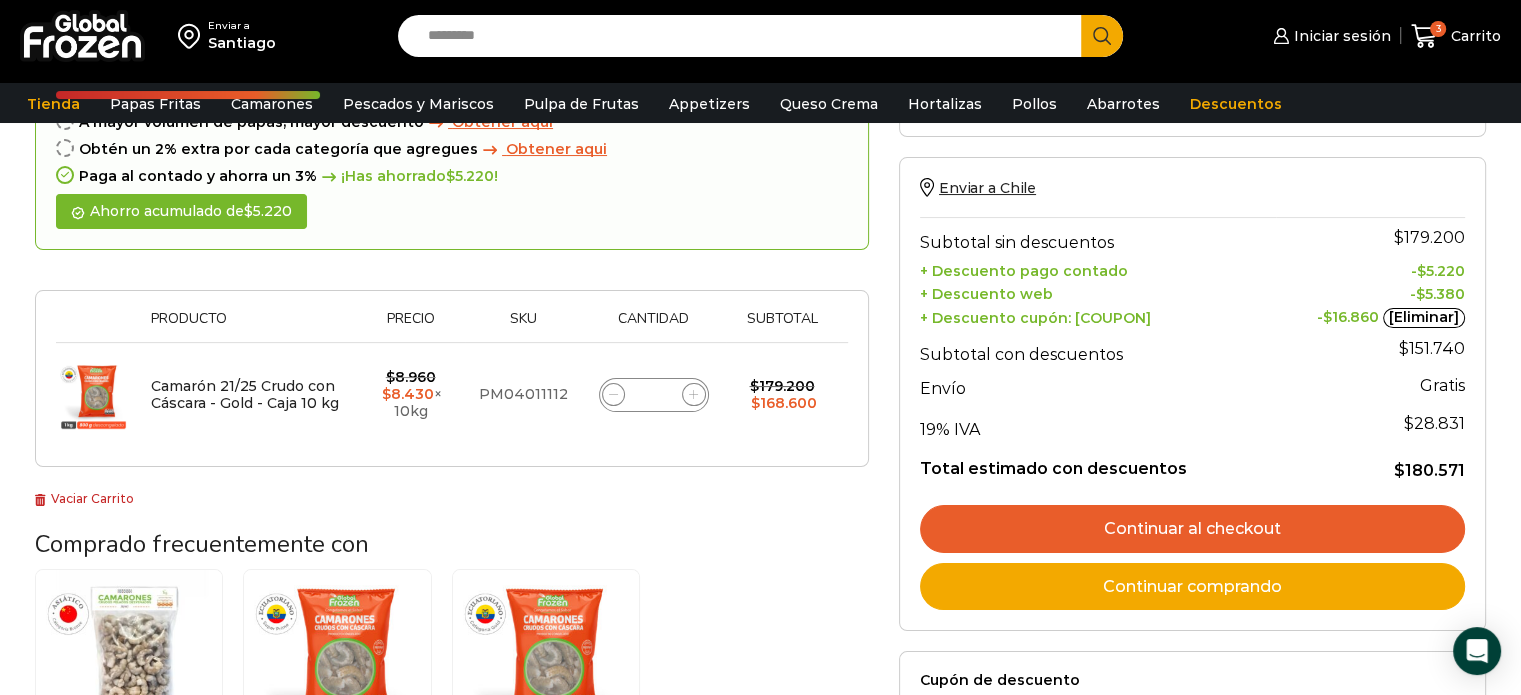 scroll, scrollTop: 412, scrollLeft: 0, axis: vertical 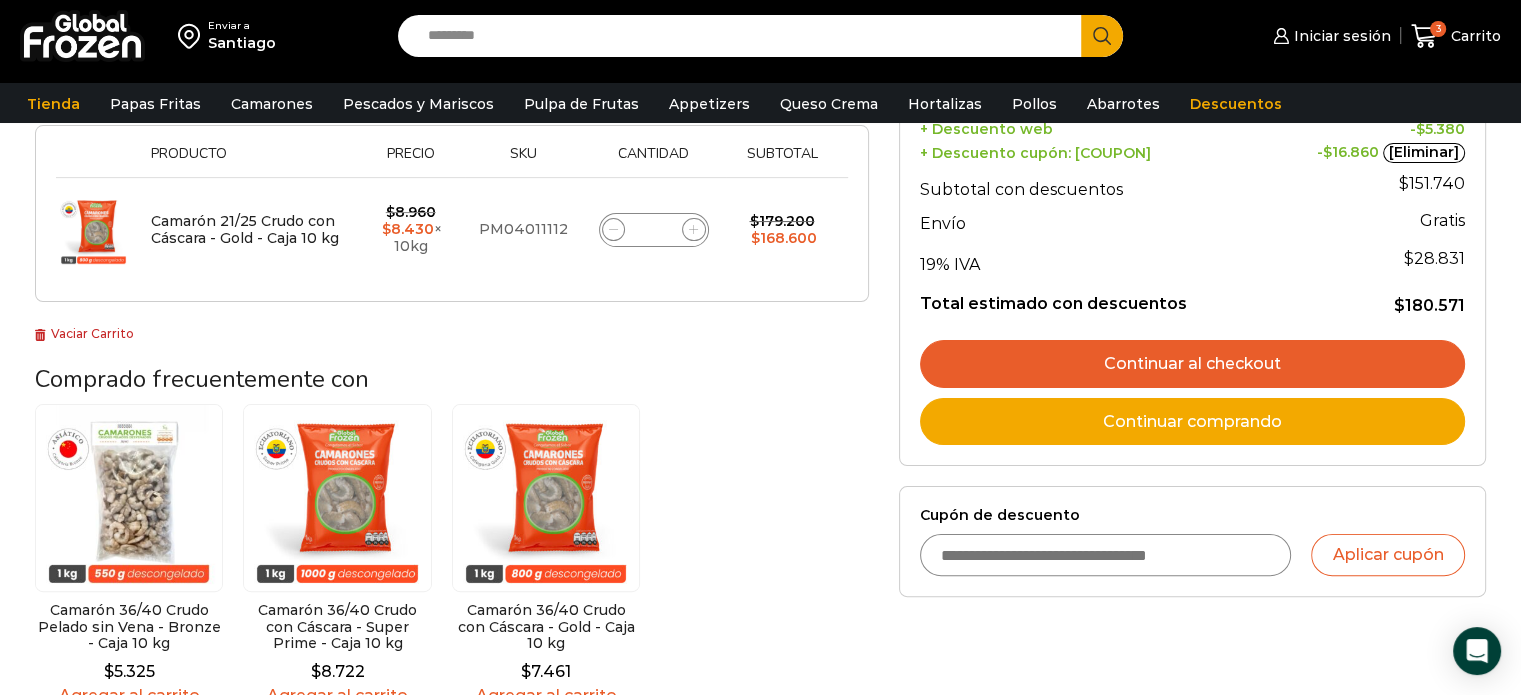 click on "Cupón de descuento" at bounding box center [1106, 555] 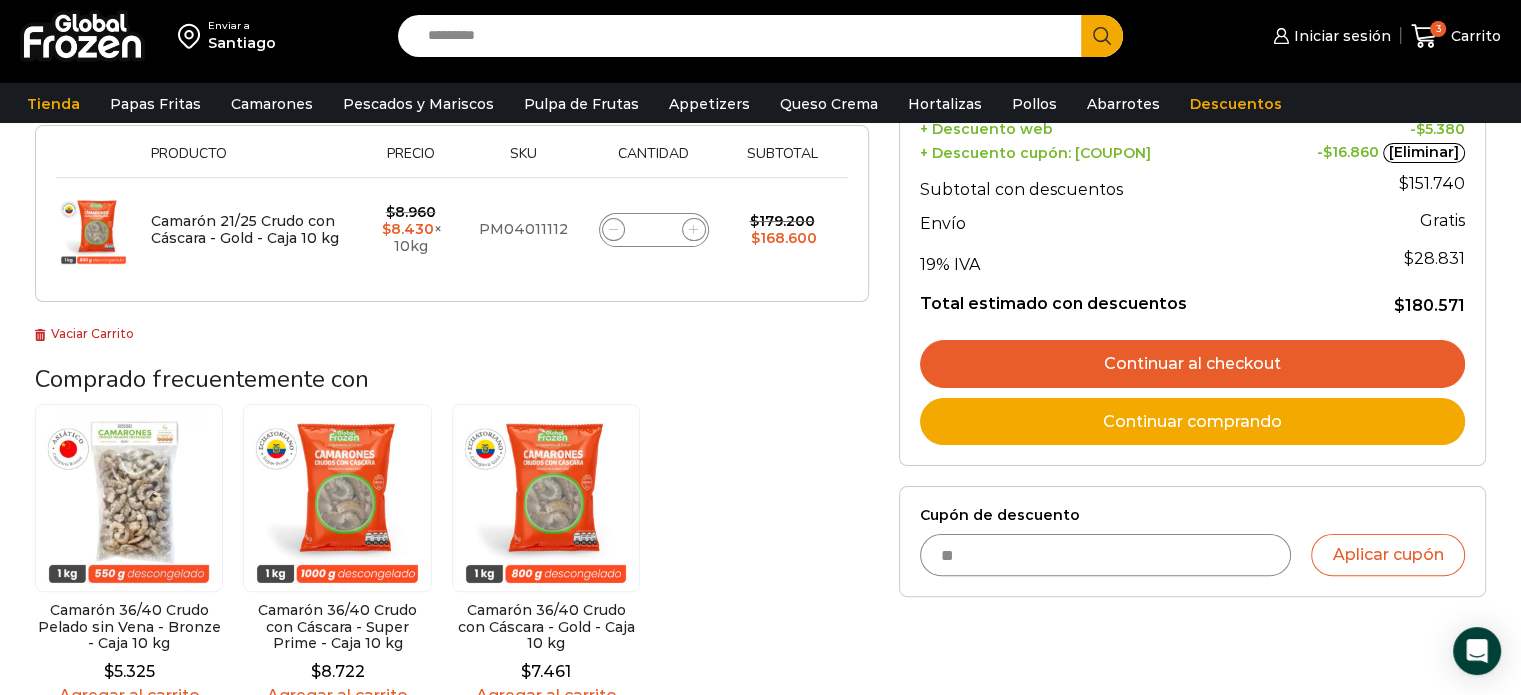 type on "*" 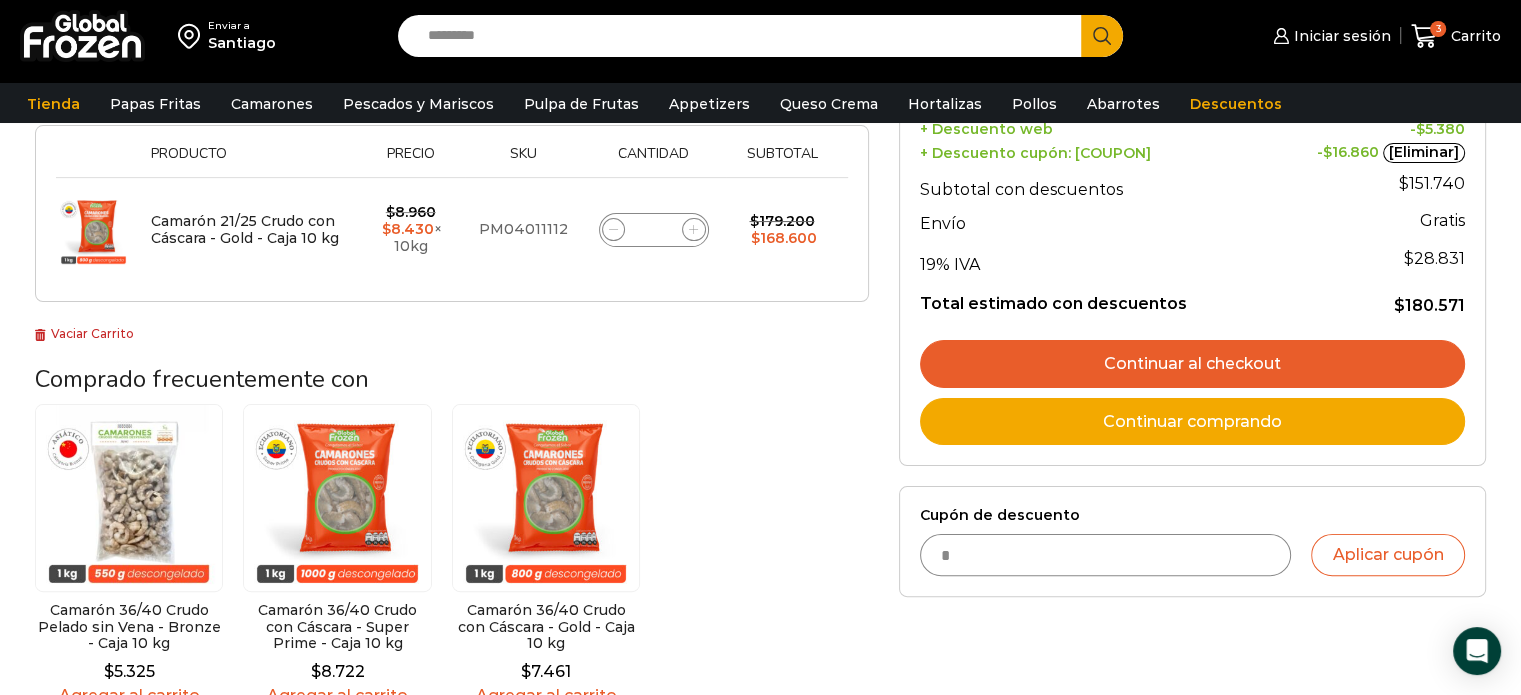 type 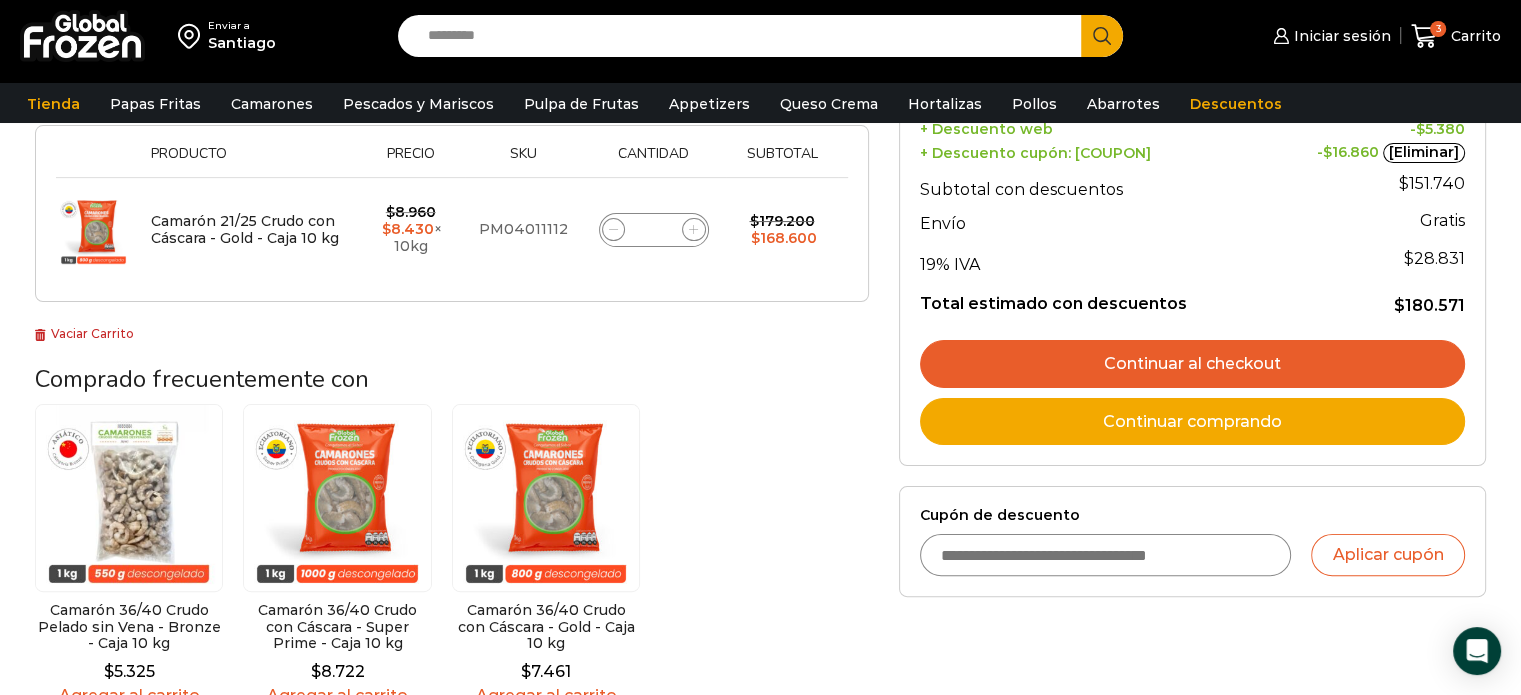 click on "Camarón 21/25 Crudo con Cáscara - Gold - Caja 10 kg cantidad
*" 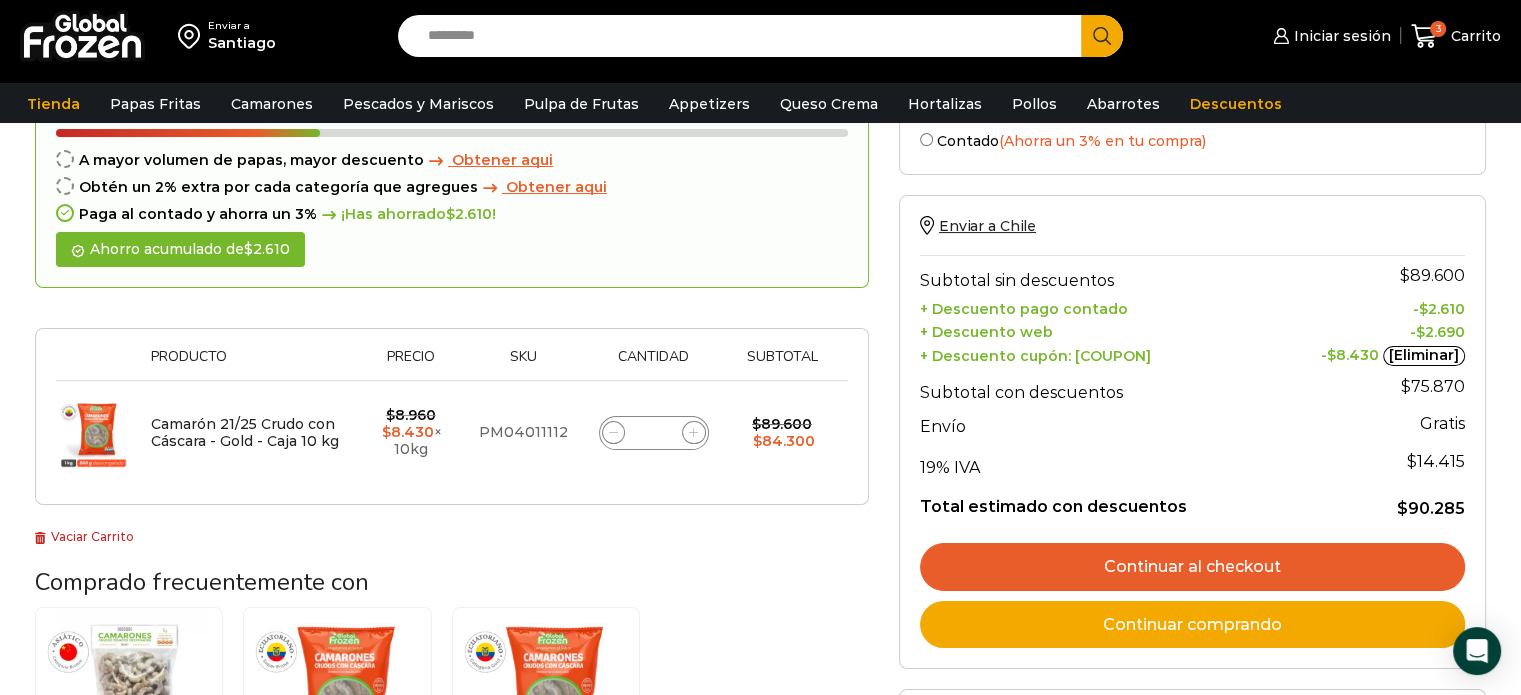 scroll, scrollTop: 212, scrollLeft: 0, axis: vertical 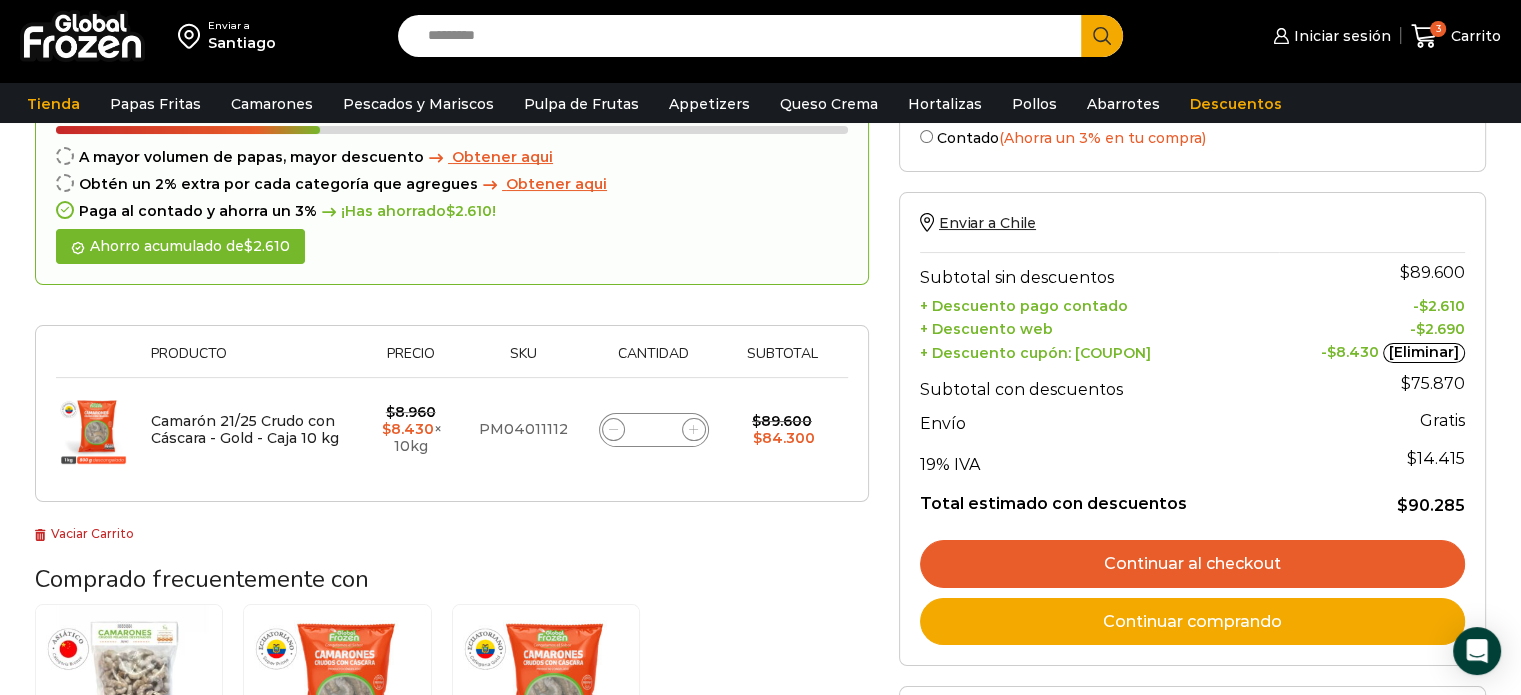 click on "Continuar al checkout" at bounding box center [1192, 564] 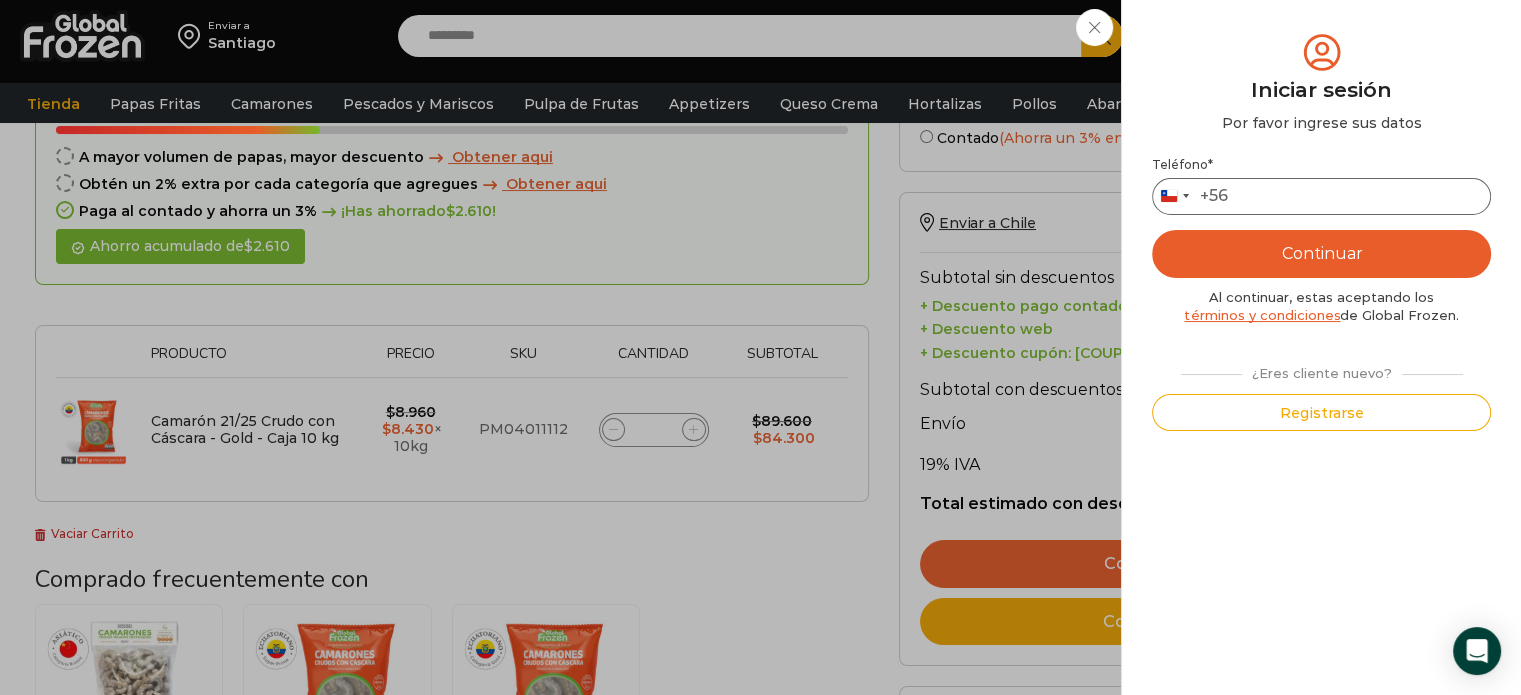 click on "Teléfono
*" at bounding box center [1321, 196] 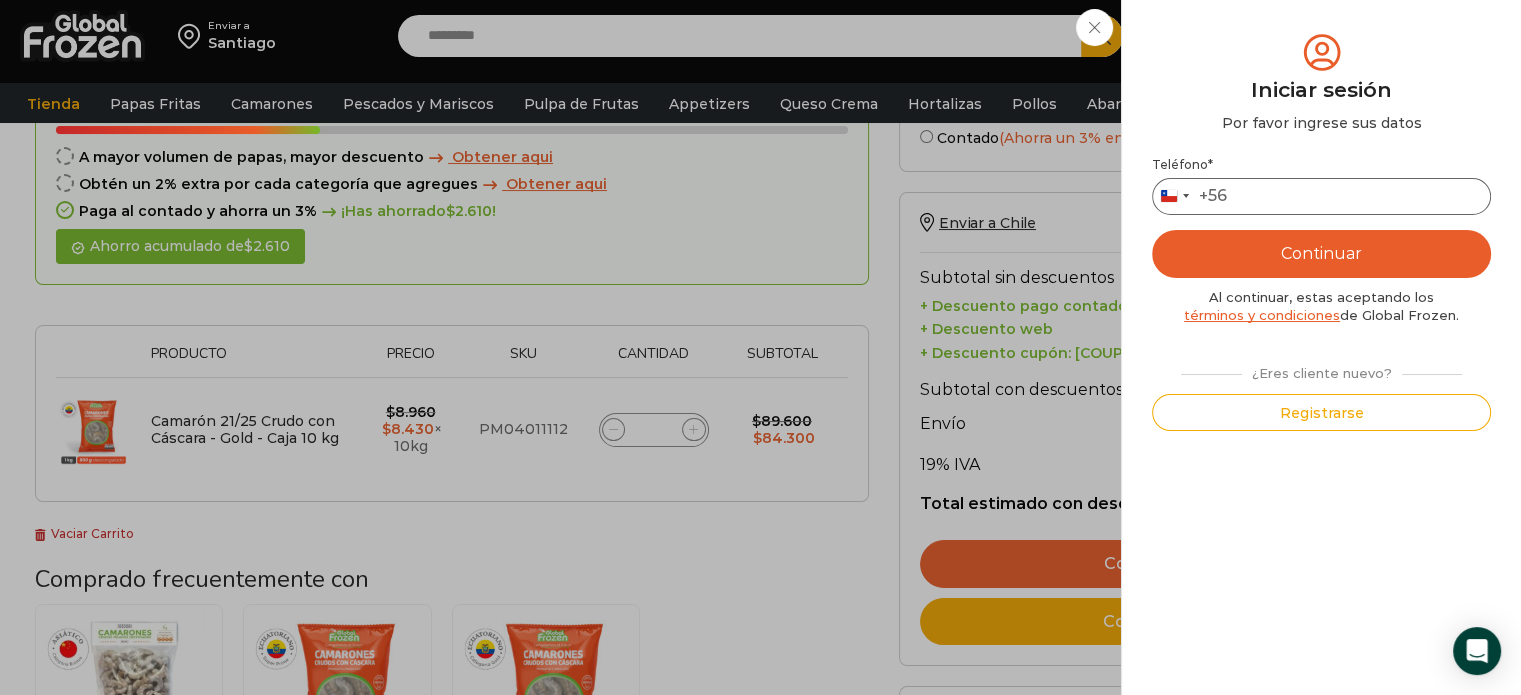 type on "*********" 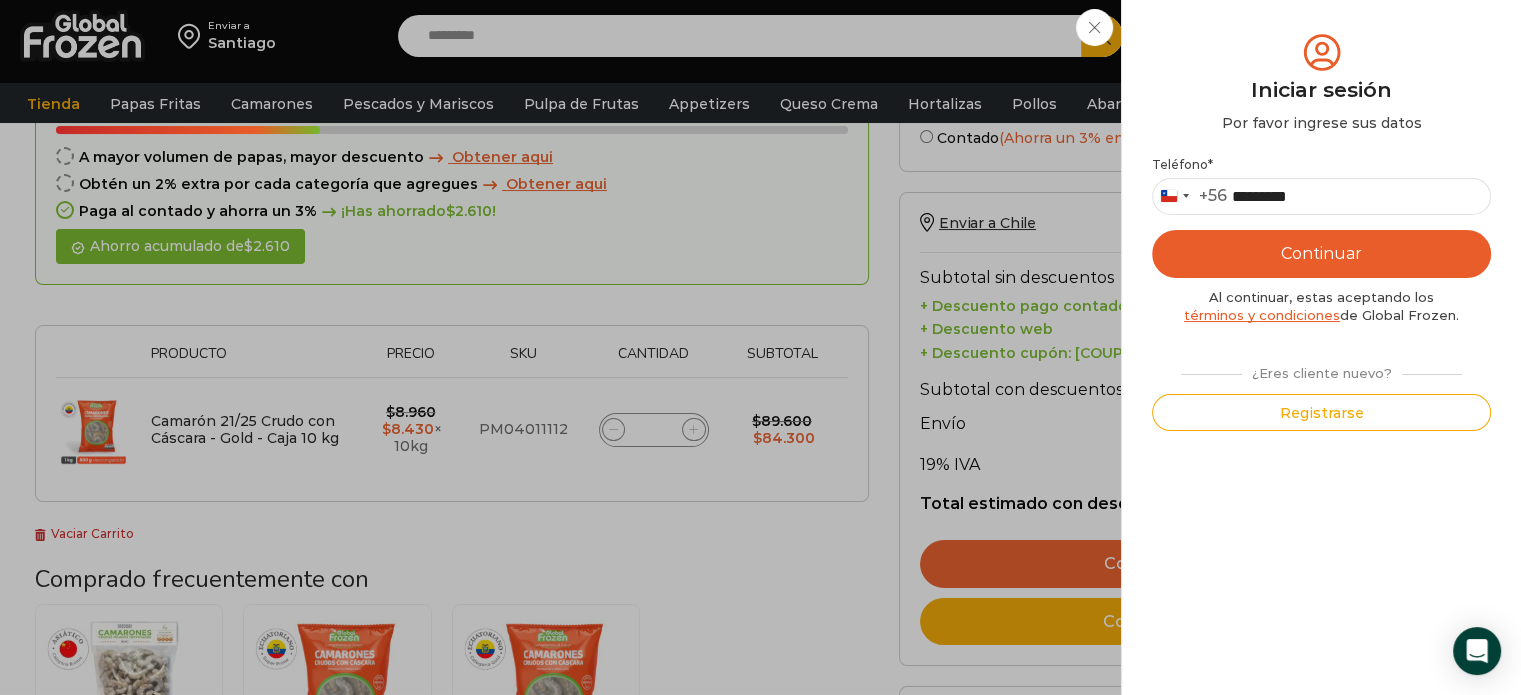 click on "Continuar" at bounding box center [1321, 254] 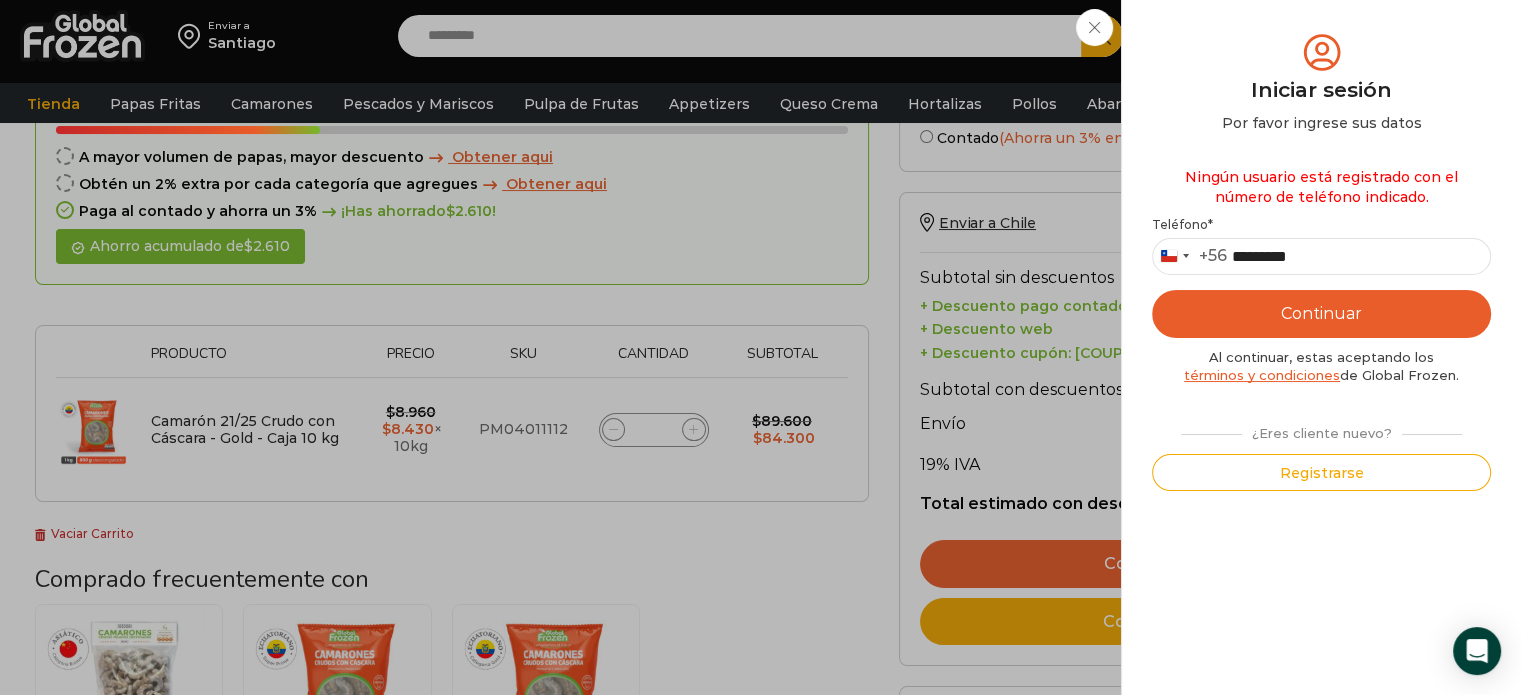 click on "Mi cuenta
Login
Register
Iniciar sesión
Por favor ingrese sus datos
Iniciar sesión
Se envió un mensaje de WhatsApp con el código de verificación a tu teléfono
Ningún usuario está registrado con el número de teléfono indicado.
Teléfono
*
Chile +56 +56 Argentina +54 Chile +56 [PHONE]
Continuar
Al continuar, estas aceptando los
." at bounding box center [1321, 347] 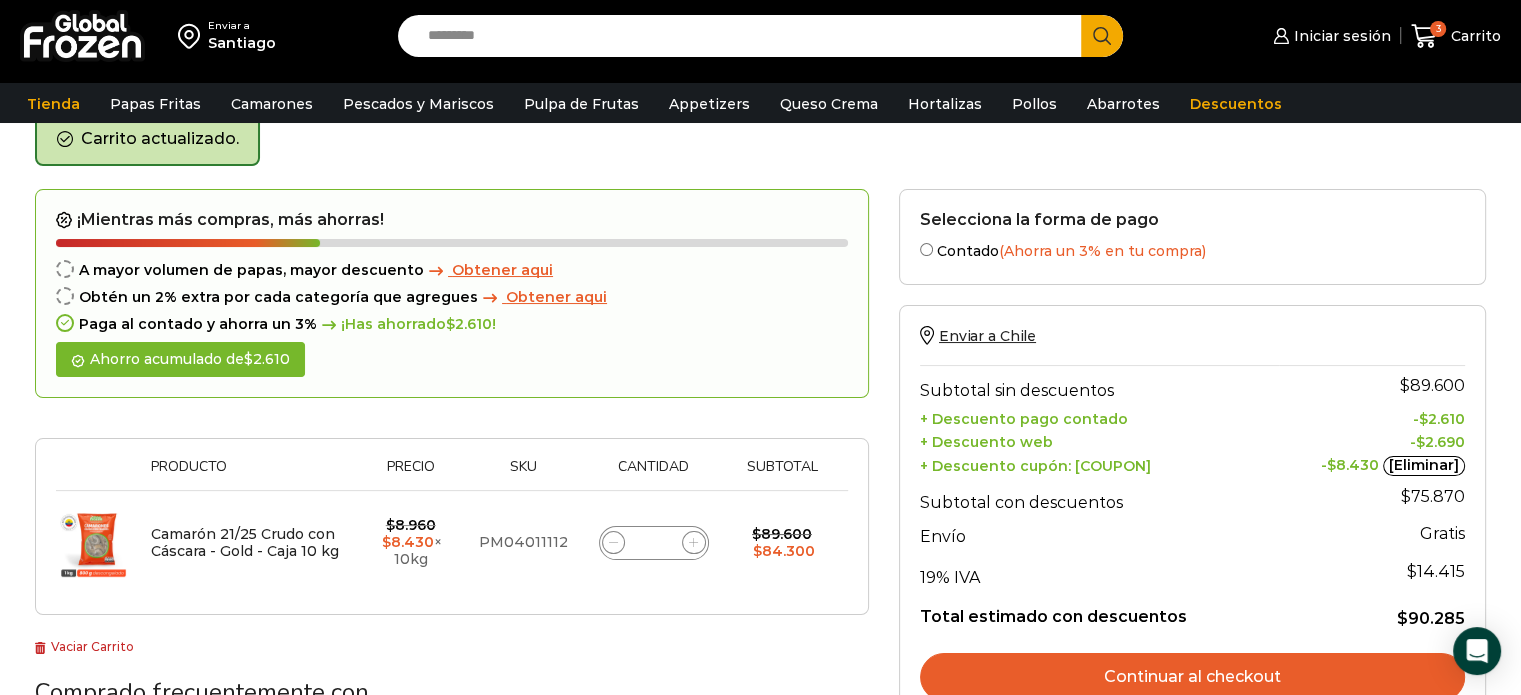 scroll, scrollTop: 100, scrollLeft: 0, axis: vertical 